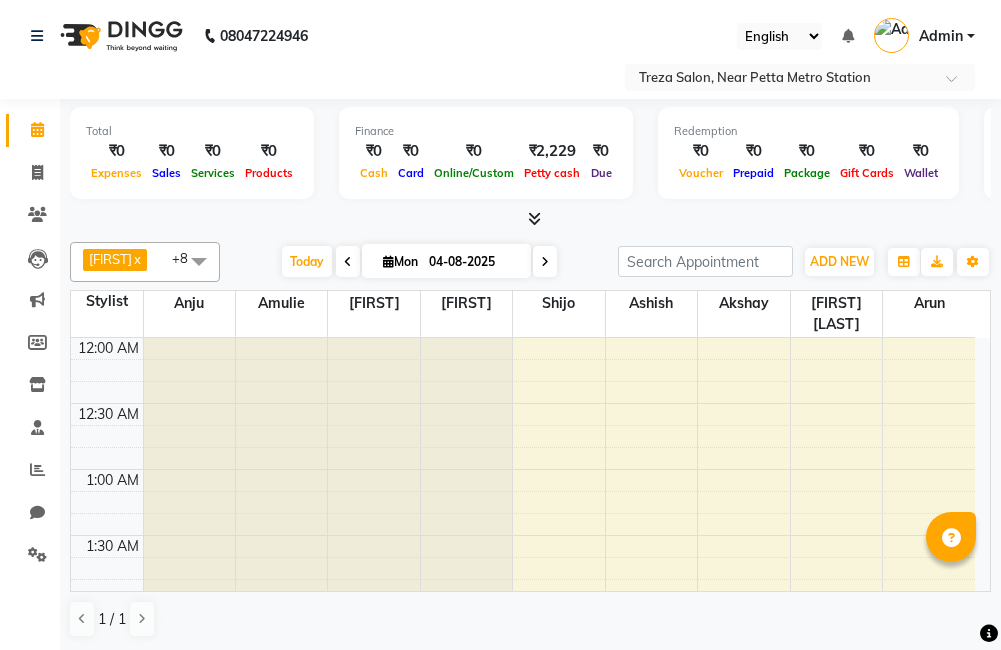 scroll, scrollTop: 0, scrollLeft: 0, axis: both 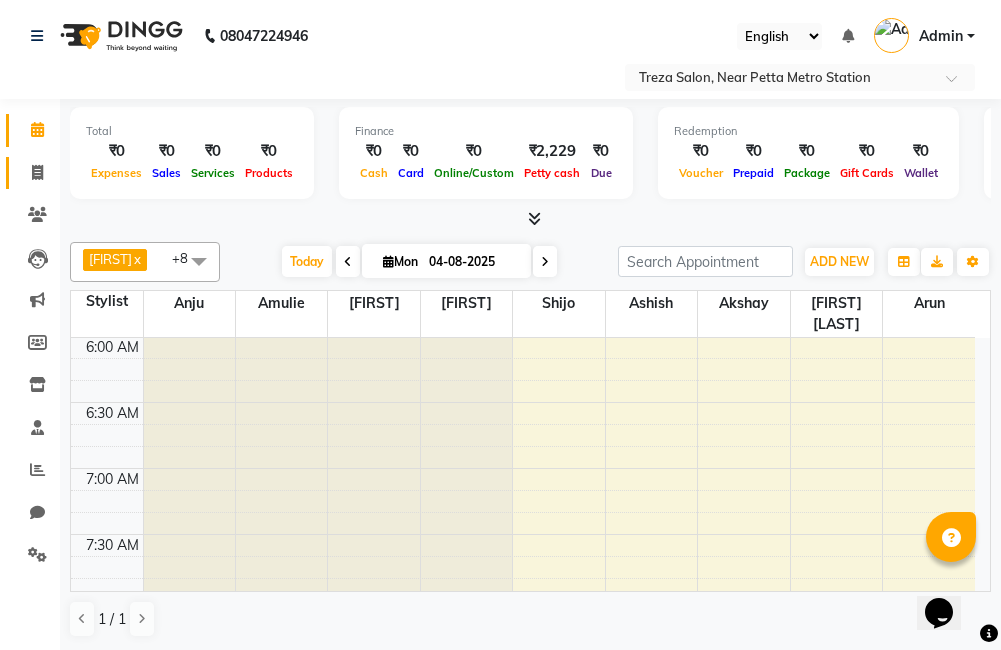 click 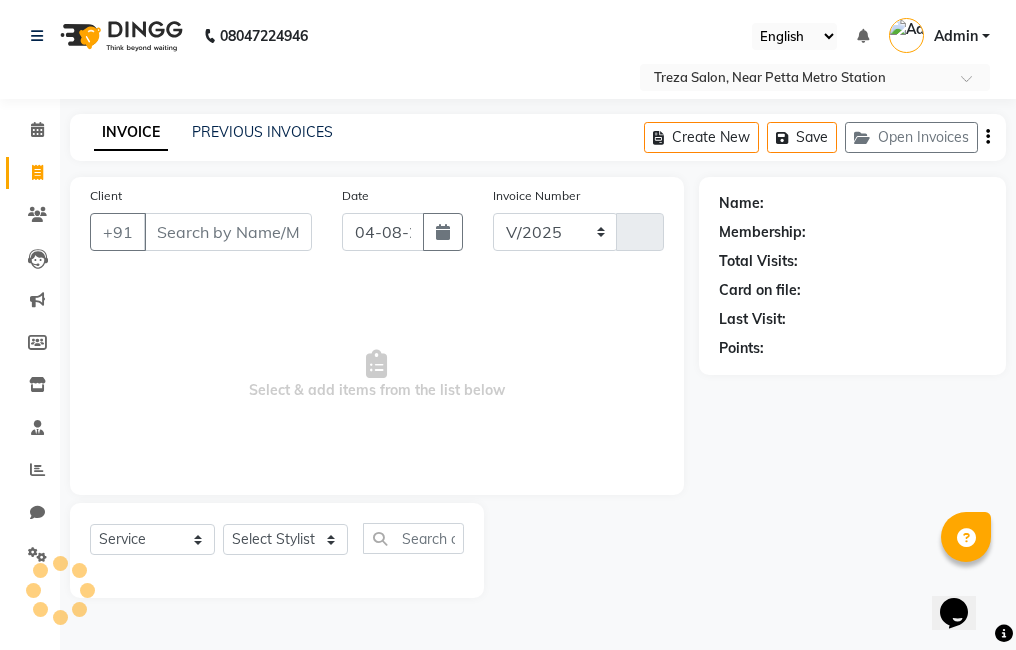 select on "7633" 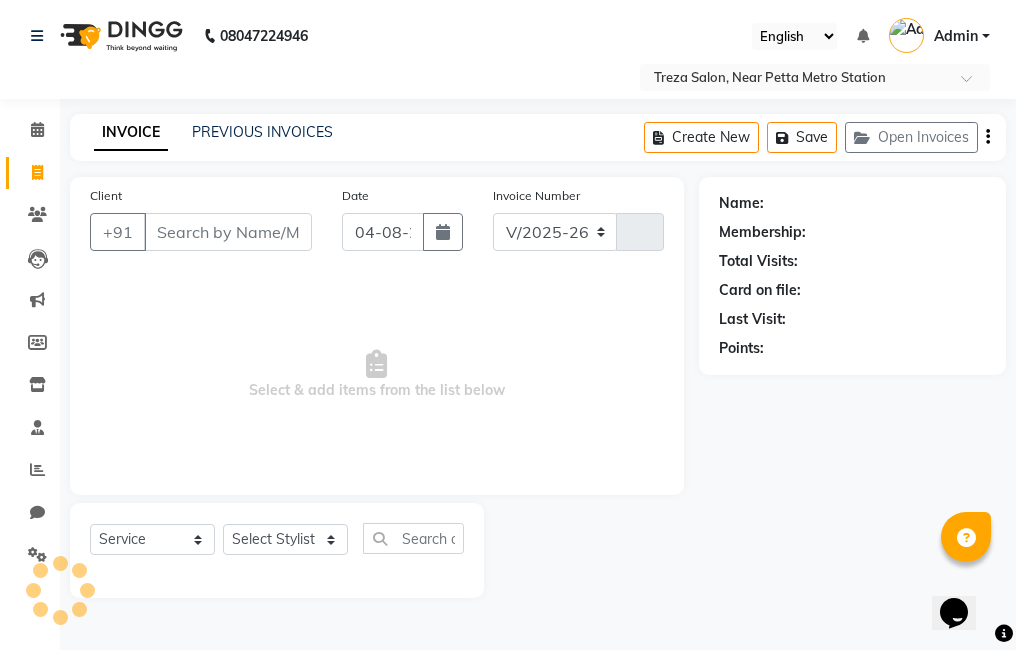 type on "1999" 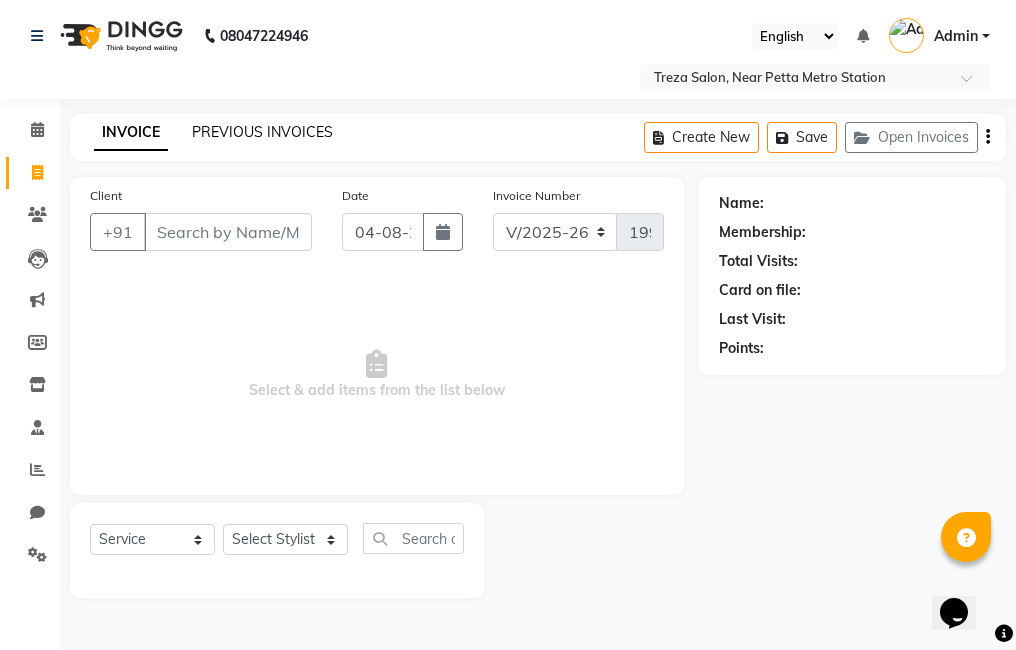 click on "PREVIOUS INVOICES" 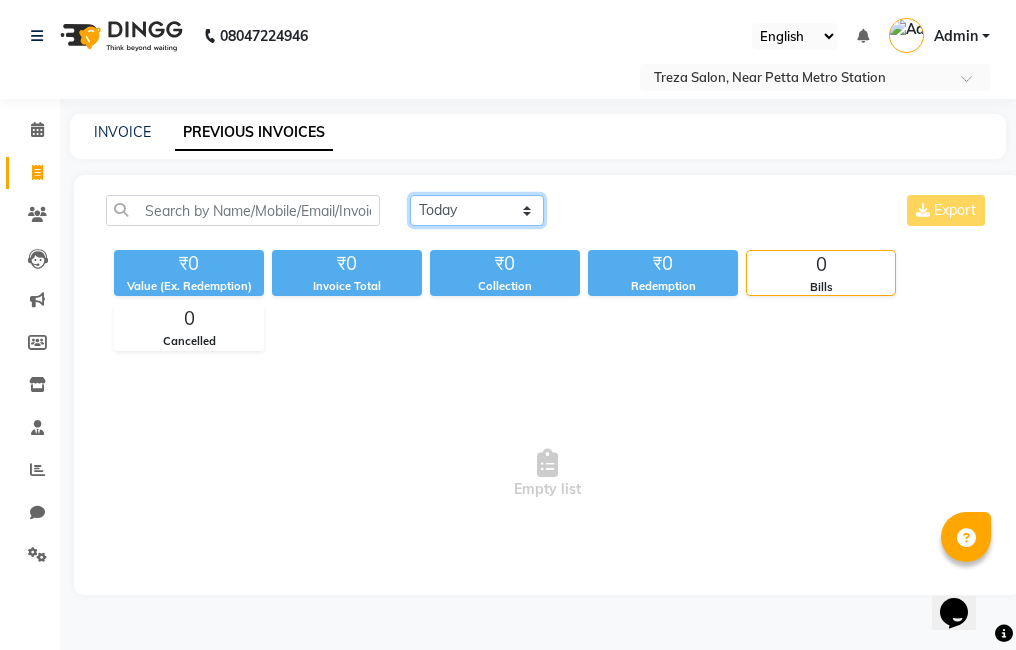 click on "Today Yesterday Custom Range" 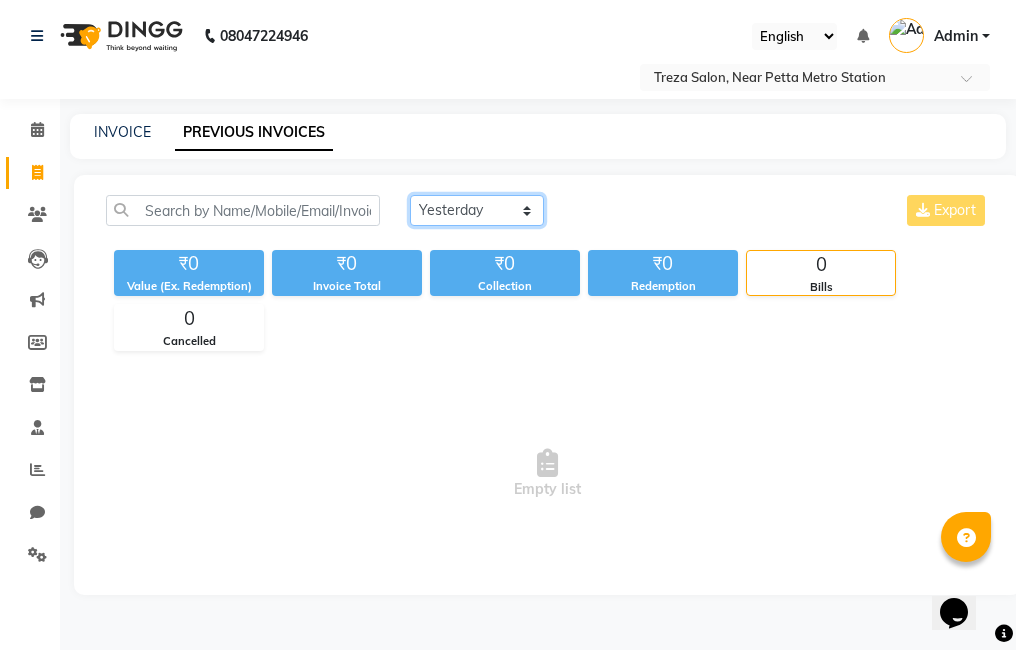 click on "Today Yesterday Custom Range" 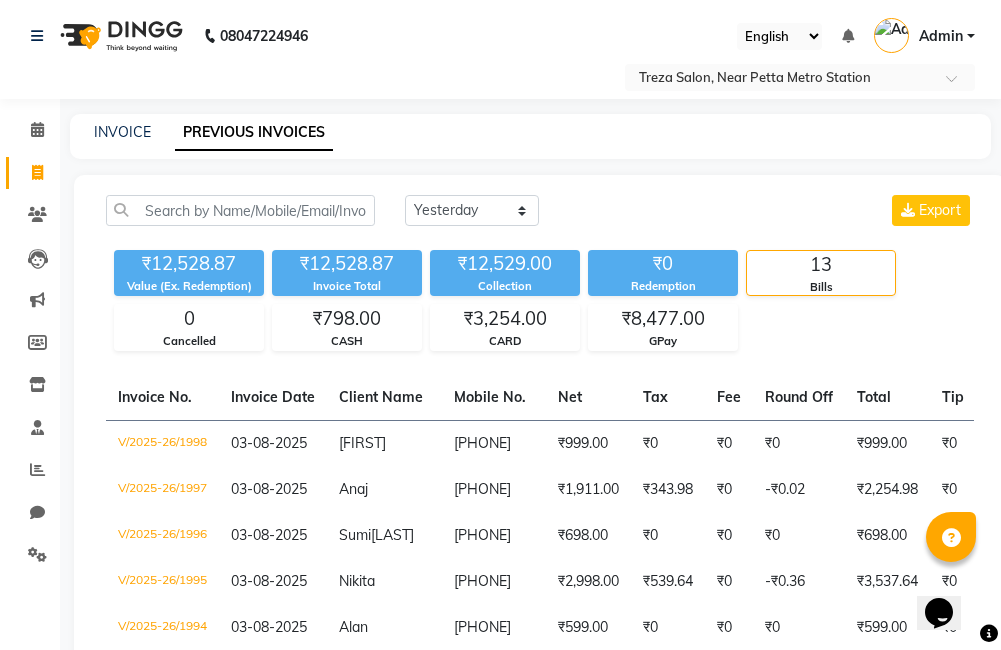 click on "Select Location × Treza Salon, Near Petta Metro Station  English ENGLISH Español العربية मराठी हिंदी ગુજરાતી தமிழ் 中文 Notifications nothing to show Admin Manage Profile Change Password Sign out  Version:3.15.11  ☀ Treza salon, Near Petta Metro Station   Calendar  Invoice  Clients  Leads   Marketing  Members  Inventory  Staff  Reports  Chat  Settings Completed InProgress Upcoming Dropped Tentative Check-In Confirm Bookings Generate Report Segments Page Builder INVOICE PREVIOUS INVOICES Today Yesterday Custom Range Export ₹12,528.87 Value (Ex. Redemption) ₹12,528.87 Invoice Total  ₹12,529.00 Collection ₹0 Redemption 13 Bills 0 Cancelled ₹798.00 CASH ₹3,254.00 CARD ₹8,477.00 GPay  Invoice No.   Invoice Date   Client Name   Mobile No.   Net   Tax   Fee   Round Off   Total   Tip   Current Due   Last Payment Date   Payment Amount   Payment Methods   Cancel Reason   Status   V/2025-26/1998  03-08-2025 [FIRST]   [PHONE] ₹0" at bounding box center [500, 584] 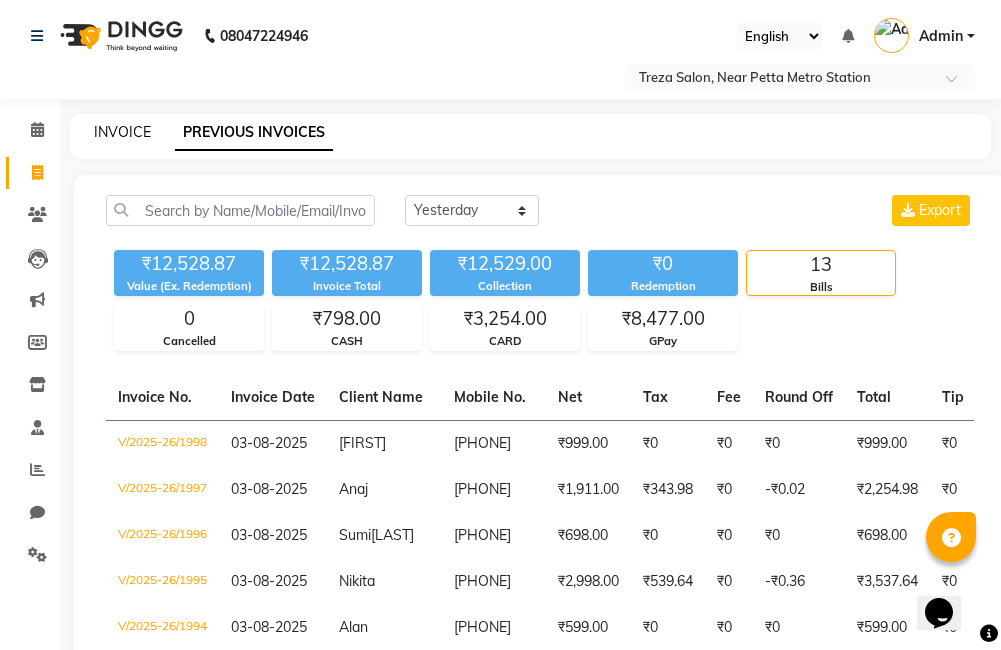 click on "INVOICE" 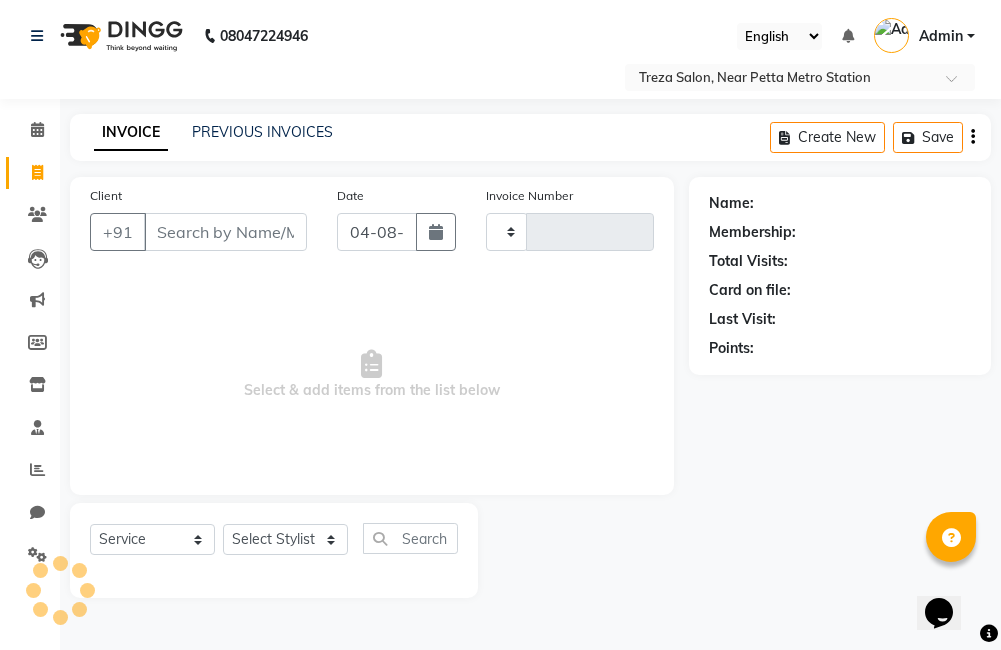 type on "1999" 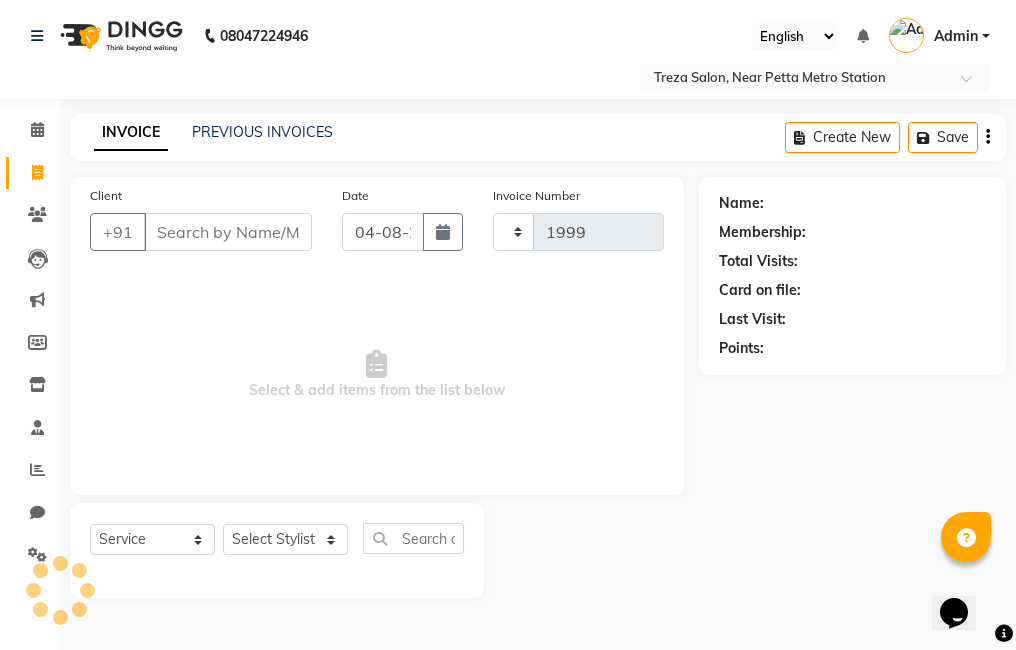 select on "7633" 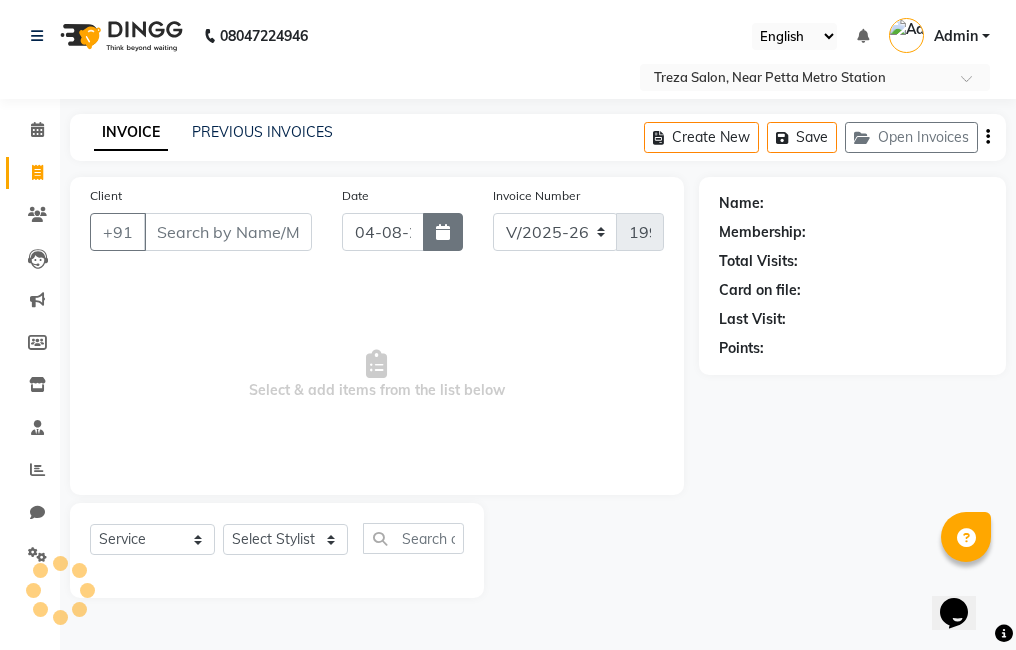 click 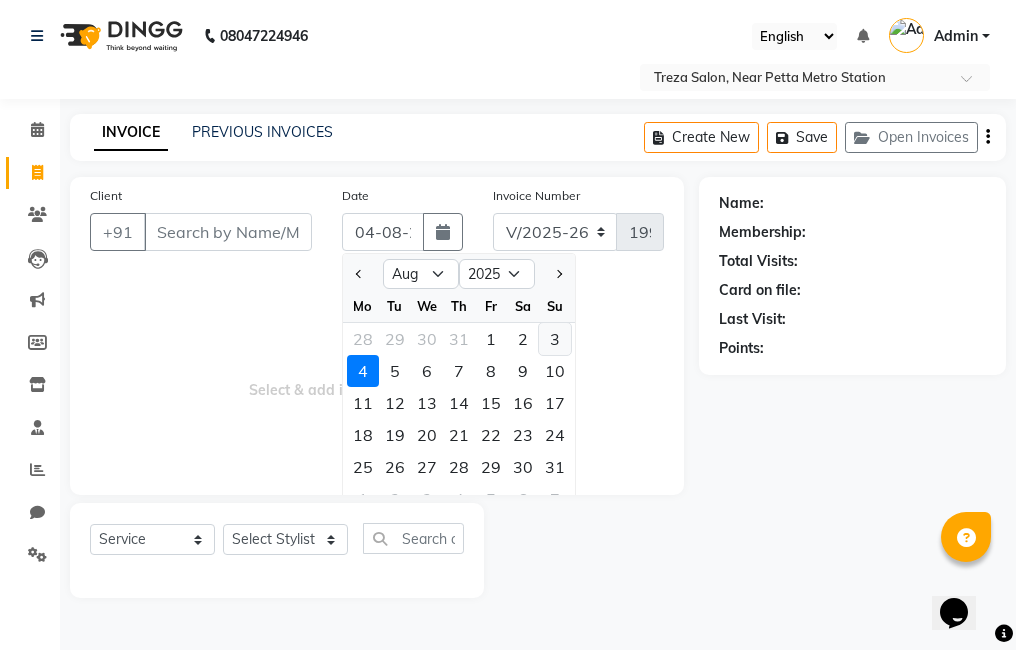 click on "3" 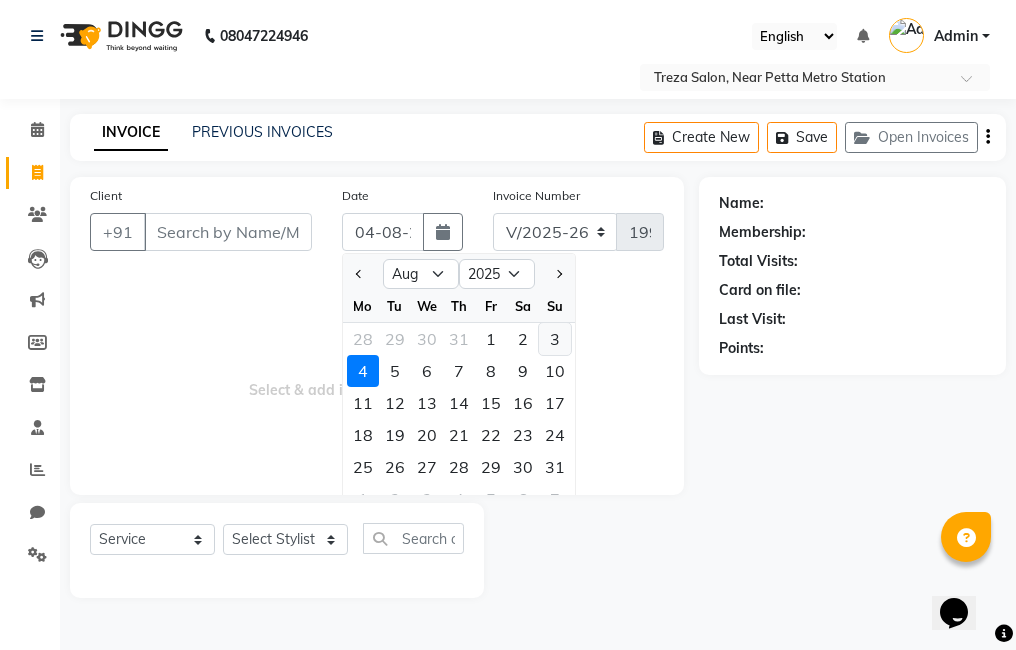 type on "03-08-2025" 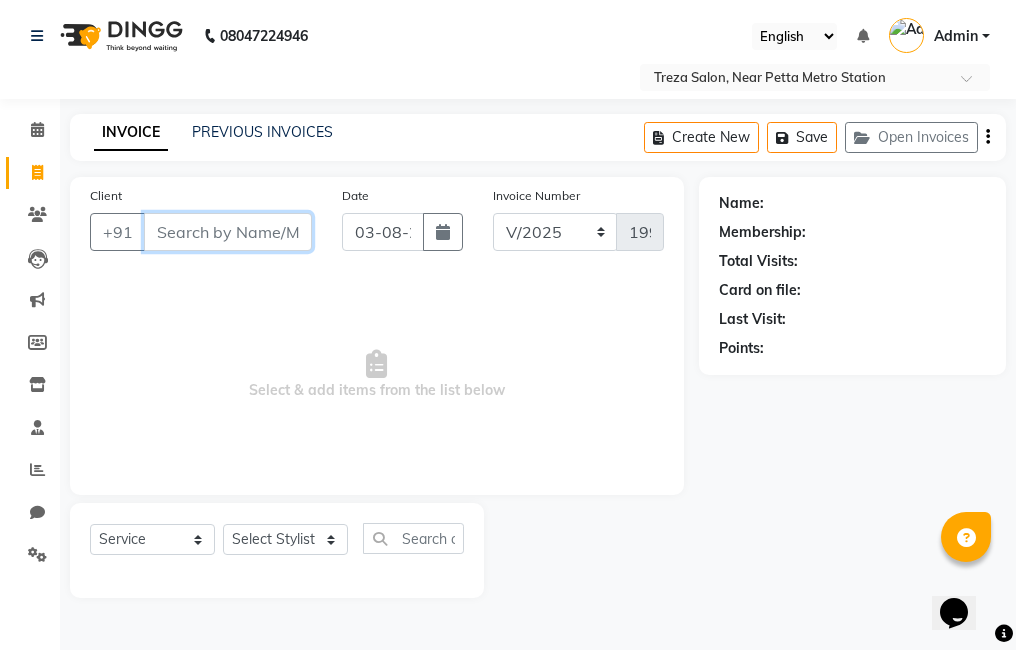click on "Client" at bounding box center (228, 232) 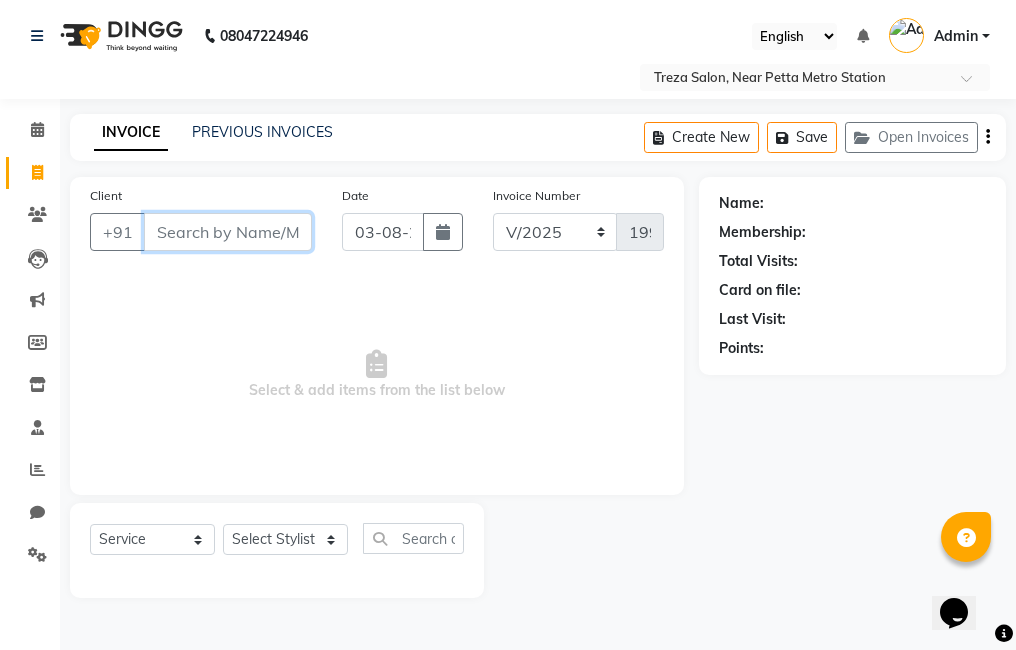 type on "v" 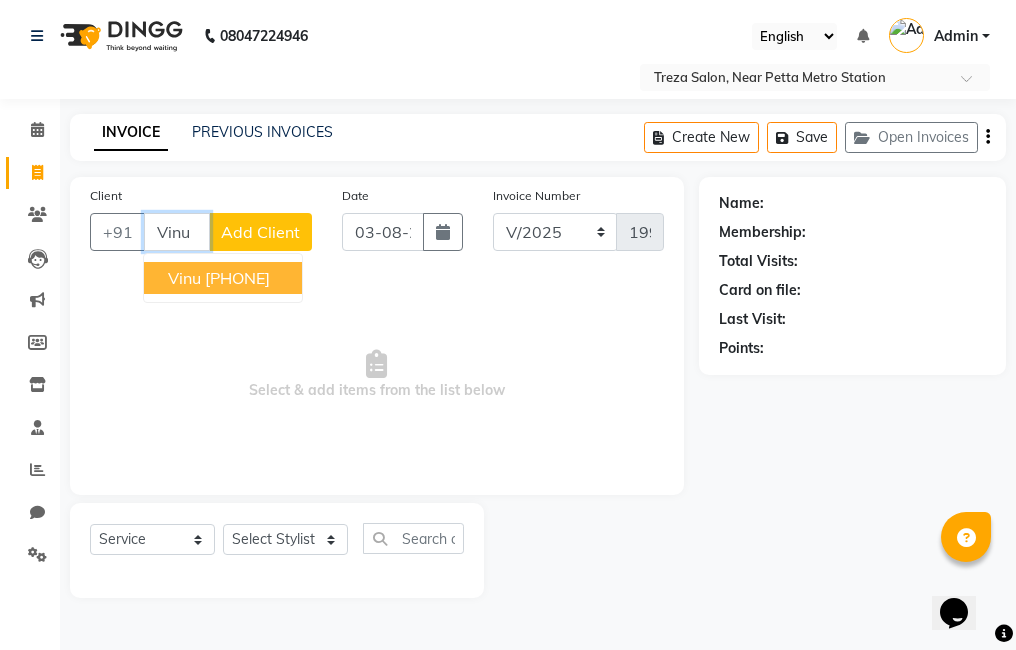click on "[PHONE]" at bounding box center (237, 278) 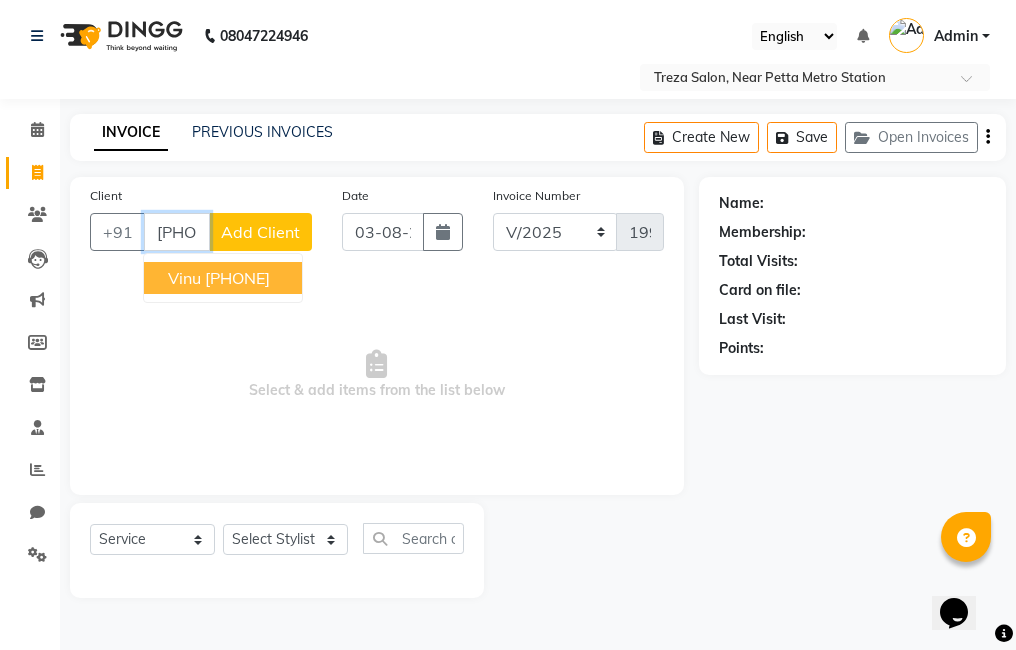 type on "[PHONE]" 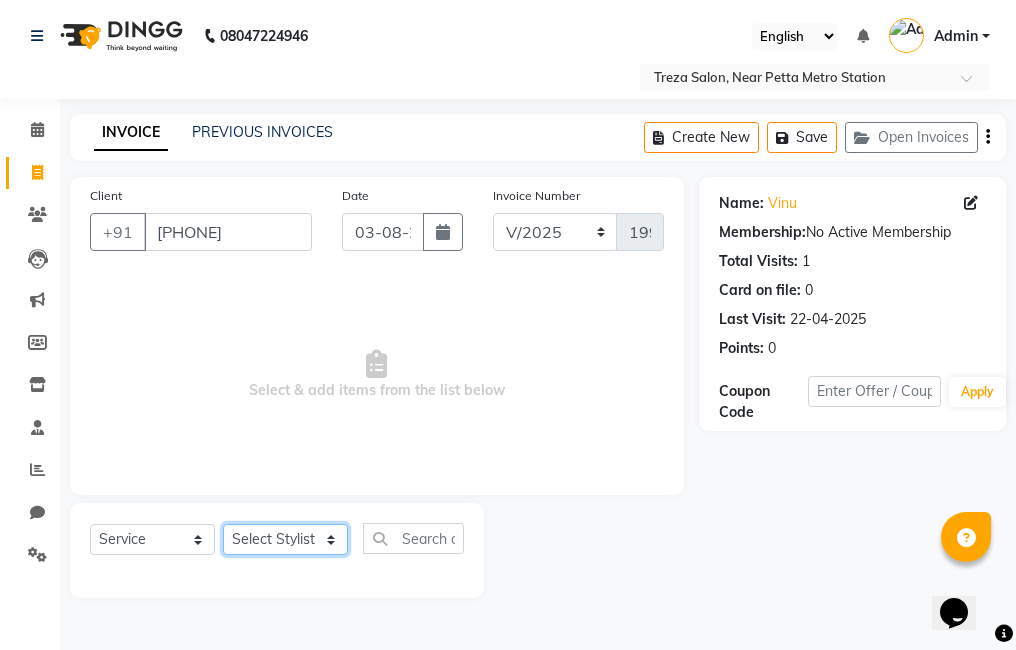 click on "Select Stylist [FIRST] [FIRST] [FIRST] [FIRST] [FIRST] [FIRST] [FIRST] [FIRST] [FIRST] [FIRST] [FIRST] [FIRST]" 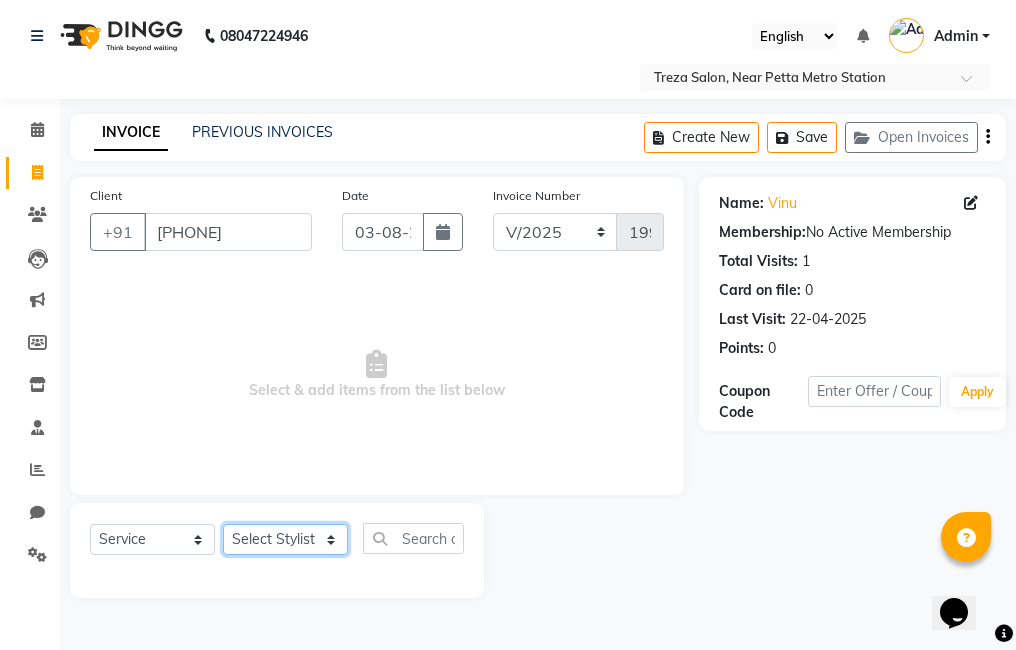 select on "85195" 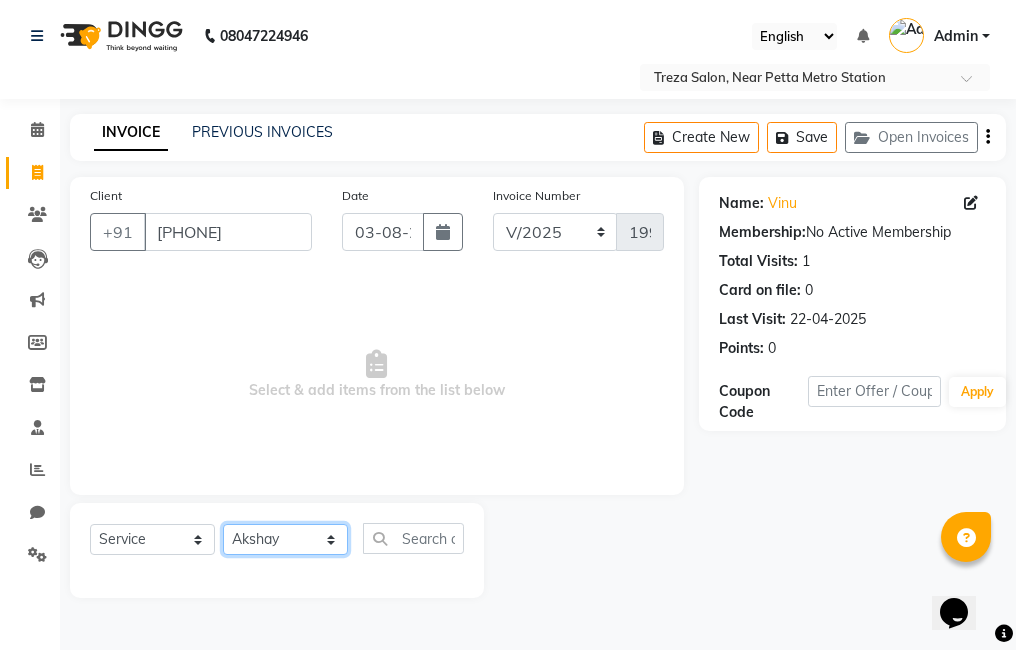 click on "Select Stylist [FIRST] [FIRST] [FIRST] [FIRST] [FIRST] [FIRST] [FIRST] [FIRST] [FIRST] [FIRST] [FIRST] [FIRST]" 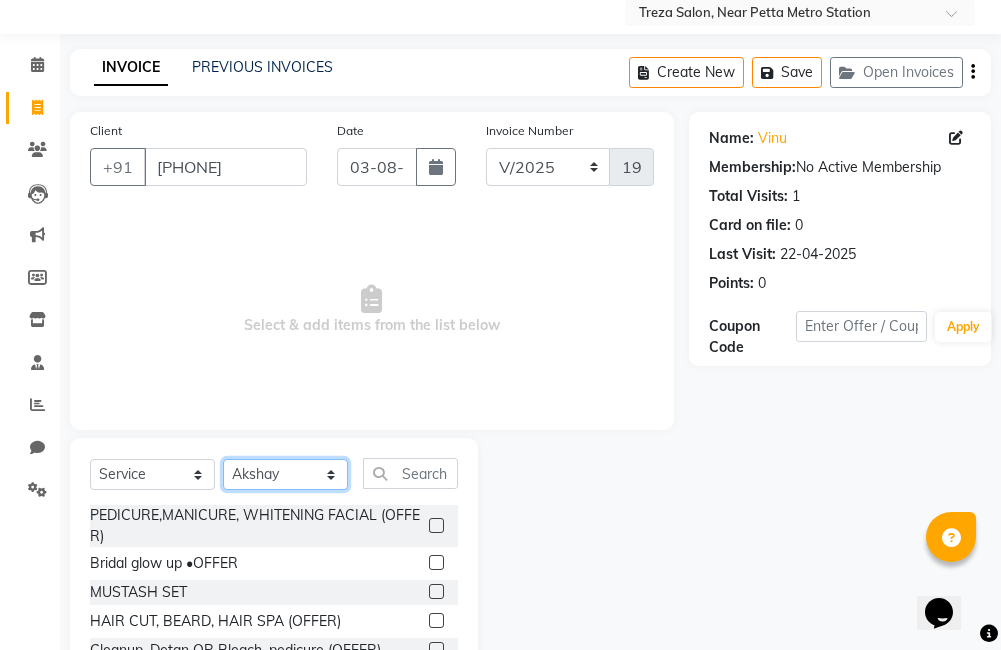 scroll, scrollTop: 178, scrollLeft: 0, axis: vertical 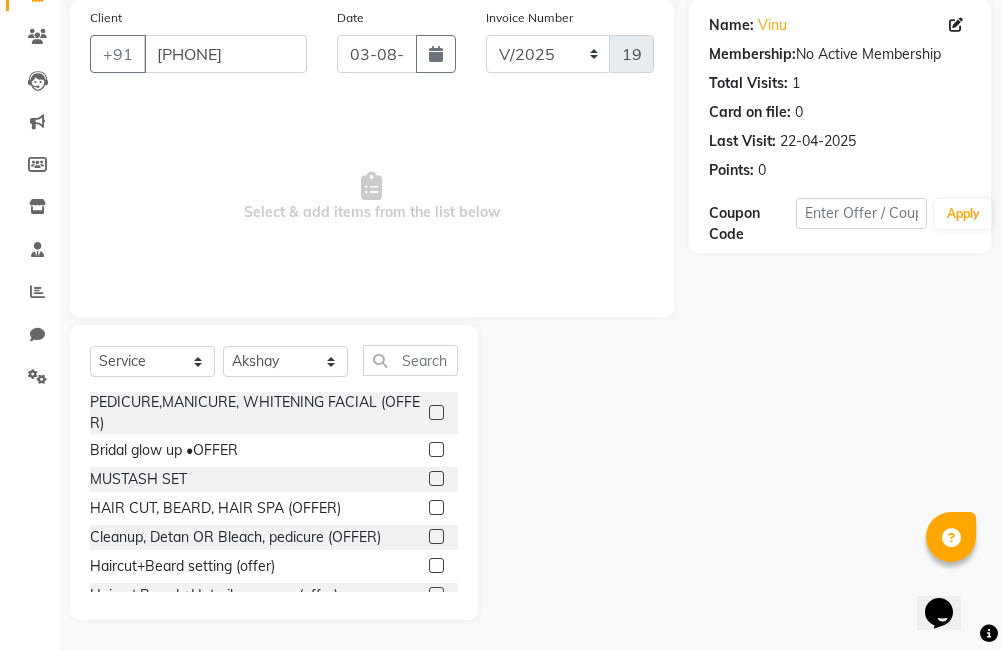 click 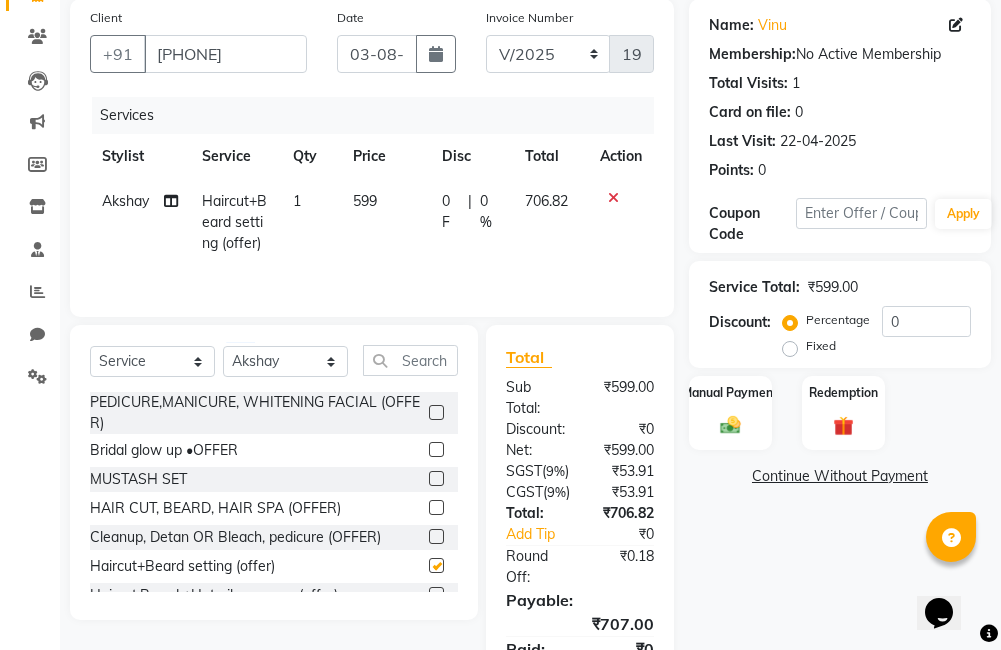 checkbox on "false" 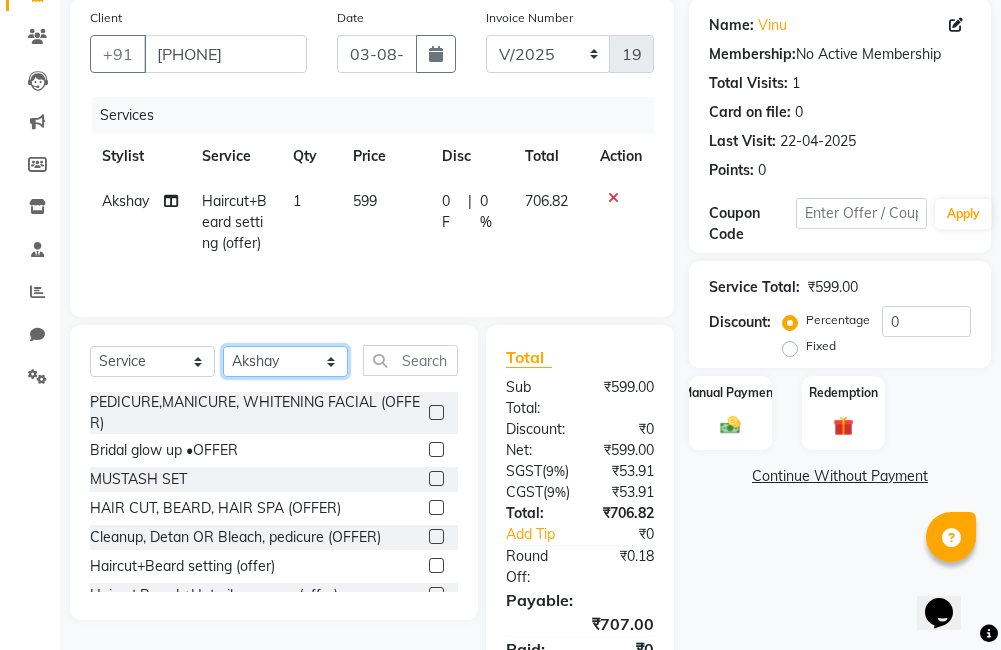 click on "Select Stylist [FIRST] [FIRST] [FIRST] [FIRST] [FIRST] [FIRST] [FIRST] [FIRST] [FIRST] [FIRST] [FIRST] [FIRST]" 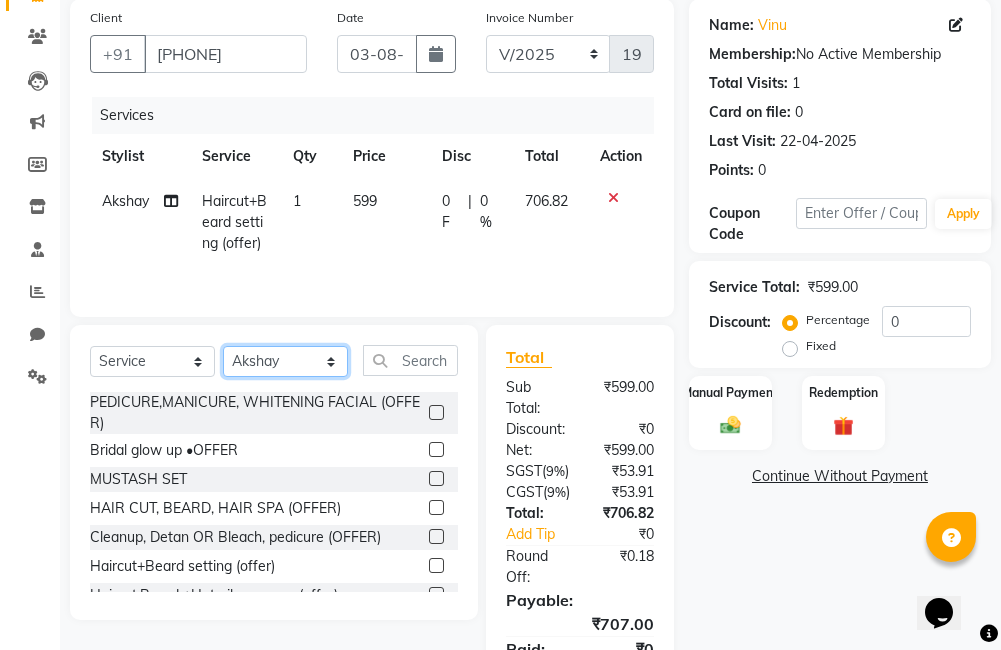 select on "85969" 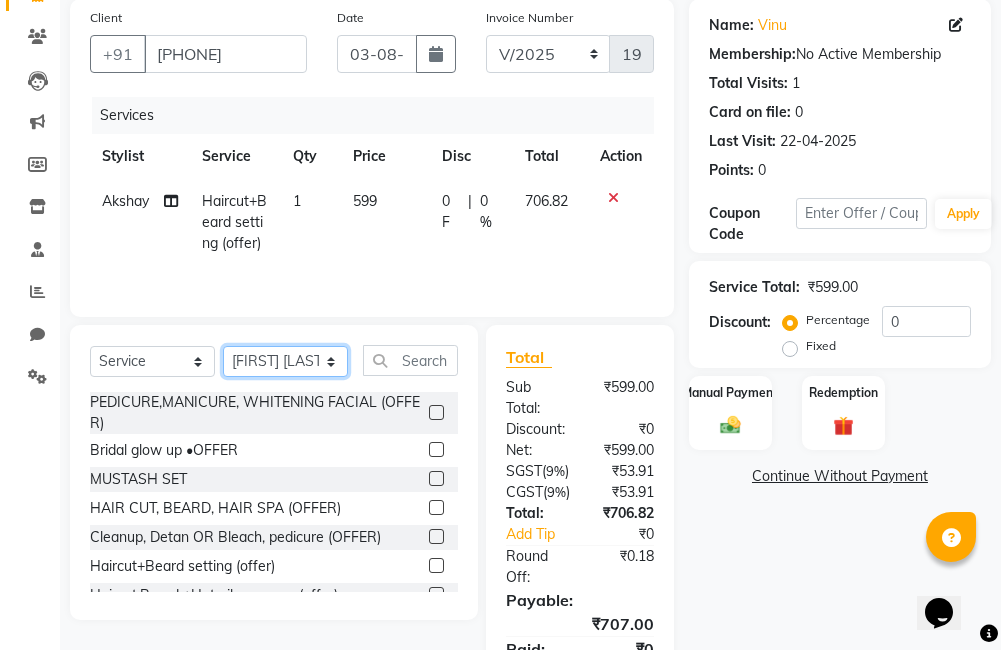 click on "Select Stylist [FIRST] [FIRST] [FIRST] [FIRST] [FIRST] [FIRST] [FIRST] [FIRST] [FIRST] [FIRST] [FIRST] [FIRST]" 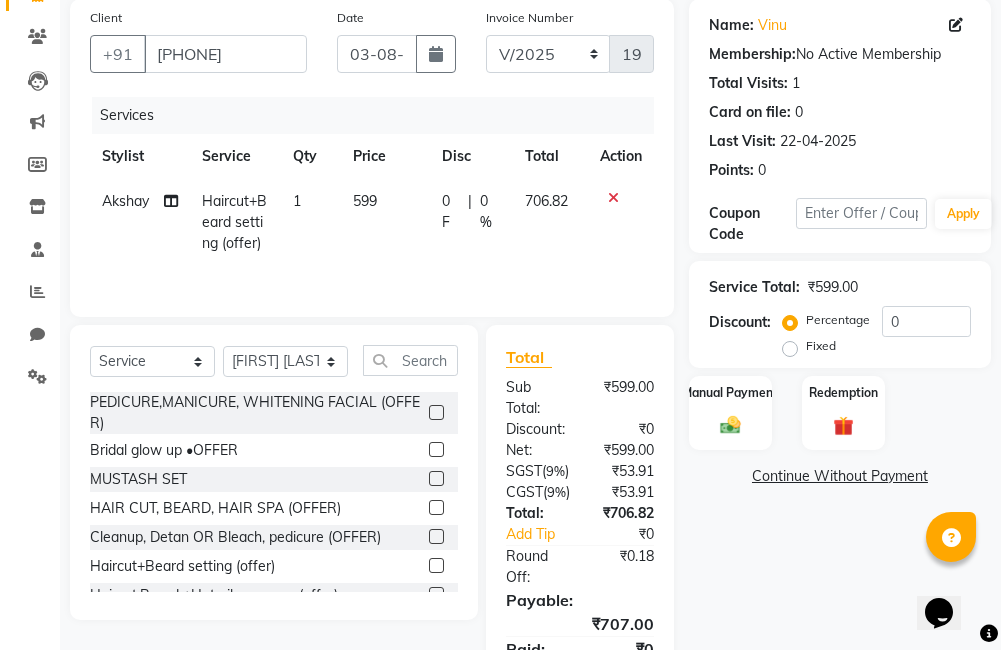 click on "Select  Service  Product  Membership  Package Voucher Prepaid Gift Card  Select Stylist [FIRST] [FIRST] [FIRST] [FIRST] [FIRST] [FIRST] [FIRST] [FIRST] [FIRST] [FIRST] [FIRST] [FIRST]  Bridal glow up •OFFER  MUSTASH SET  HAIR CUT, BEARD, HAIR SPA (OFFER)  Cleanup, Detan OR Bleach, pedicure (OFFER)  Haircut+Beard setting (offer)  Haircut,Beard +Hot oil massage (offer)  CLEANUP , DETAN OR BLEACH, HAIR SPA(OFFER)  Haircut beard cleanup (offer)  Hair cut ( Advance) Cleanup, Hair serving   Hair Cut - Gents  Beard Setting - Gents  Shaving - Gents   Head Shaving - Gents  Hair Cut - Kids - M  Hair Cut - Ladies - Simple Cut  Hair Cut - Ladies - Creative Cut  Hair Cut - Kids - F  HEAD TO TOE (hot oil , manicure, pedicure, cleanup)  ROYAL GROOM PACKAGE (OFFER)      SPA PEDICURE,SPA MANICURE,HAIRCUT,BEARD SETTING,LOREAL HAIR SPA,DTEAN,KOREAN CICA FACIAL  HAIRSPA,HAIRCUT (U/V) ,HAIR SETTING, CLEANUP, EYEBROWS  PEDICURE,MANICURE,CLEANUP,HOTOIL,EYEBROWS  PRE BRIDAL MAKEOVER PACKAGE  Waxing - Chin" 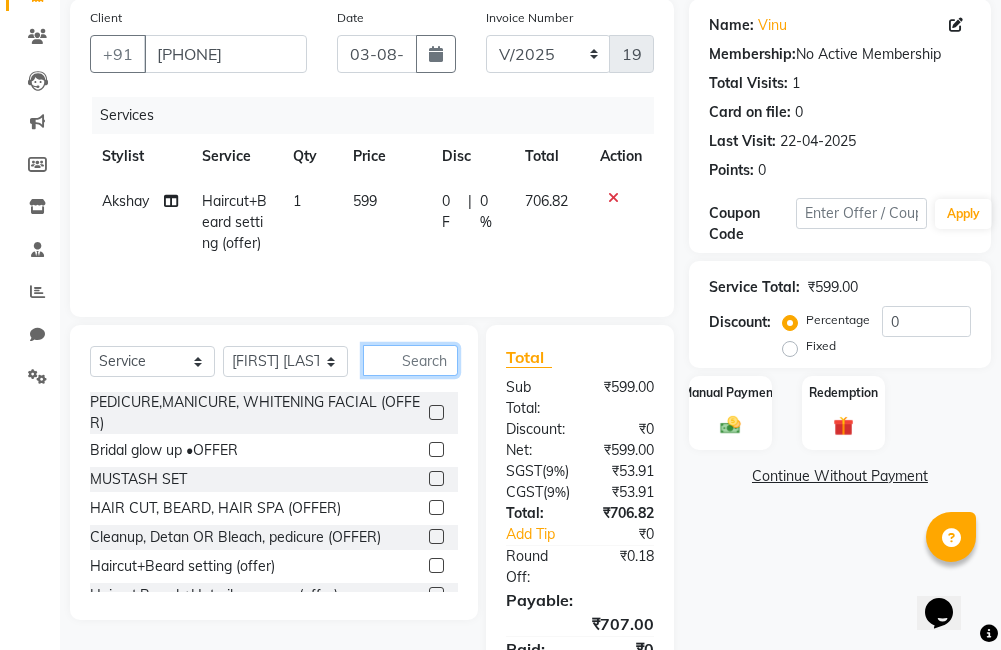 click 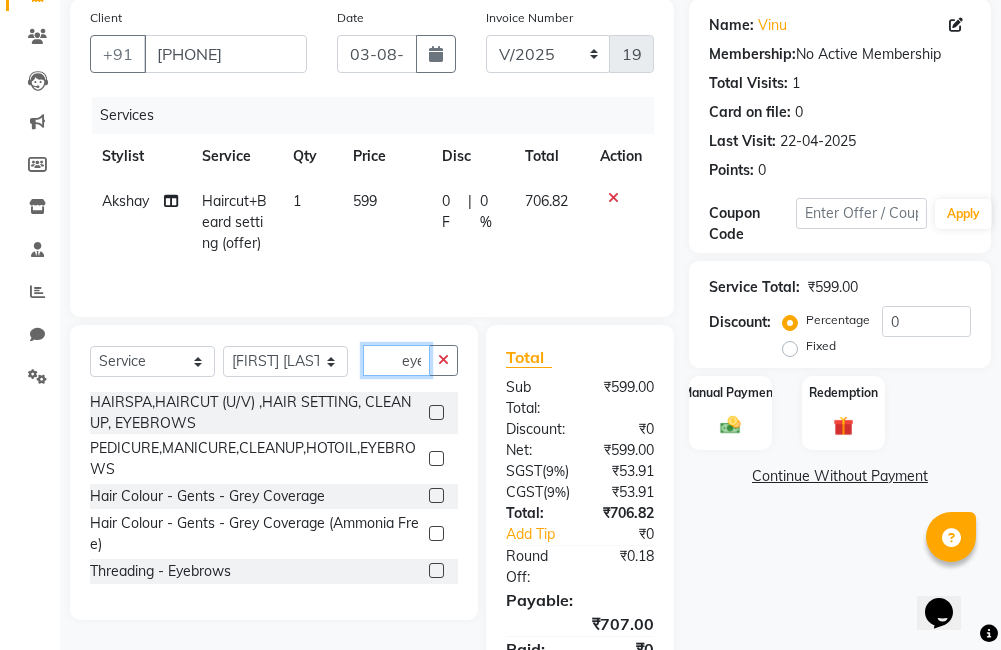 scroll, scrollTop: 0, scrollLeft: 3, axis: horizontal 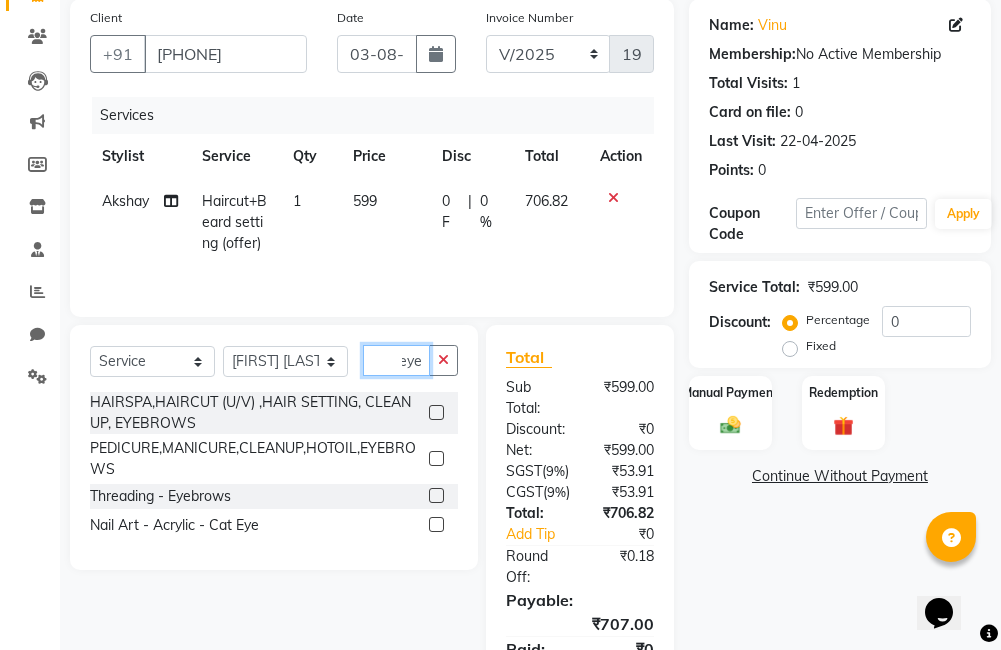 type on "eye" 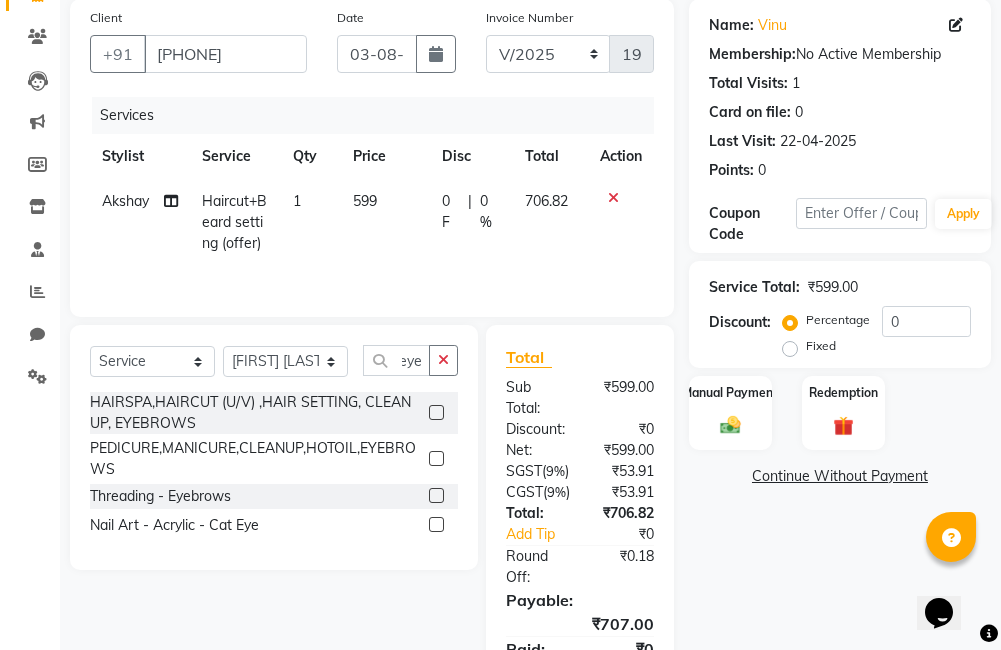 scroll, scrollTop: 0, scrollLeft: 0, axis: both 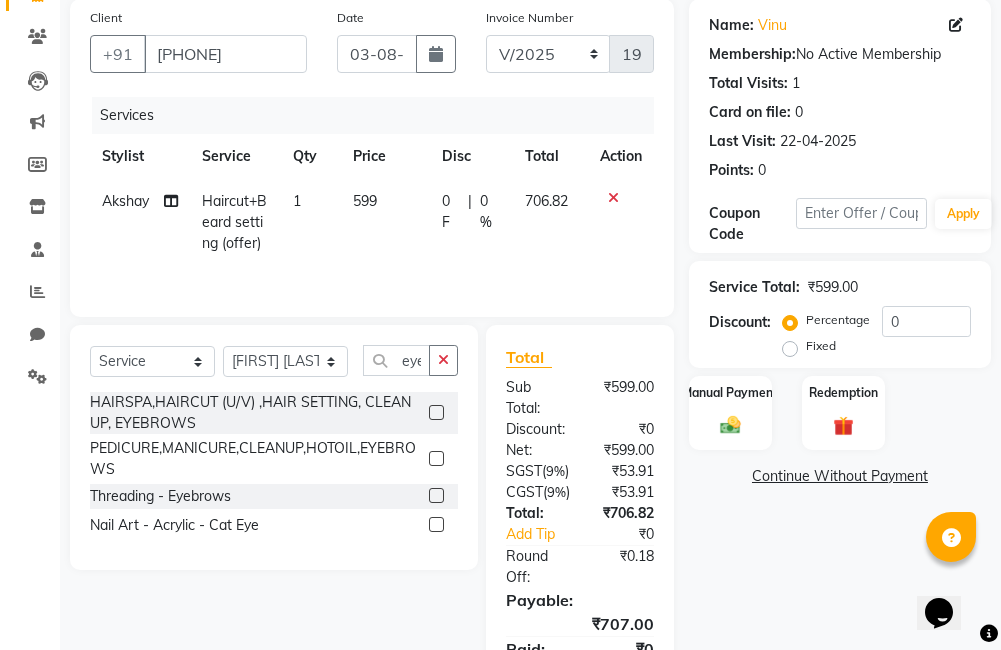 click 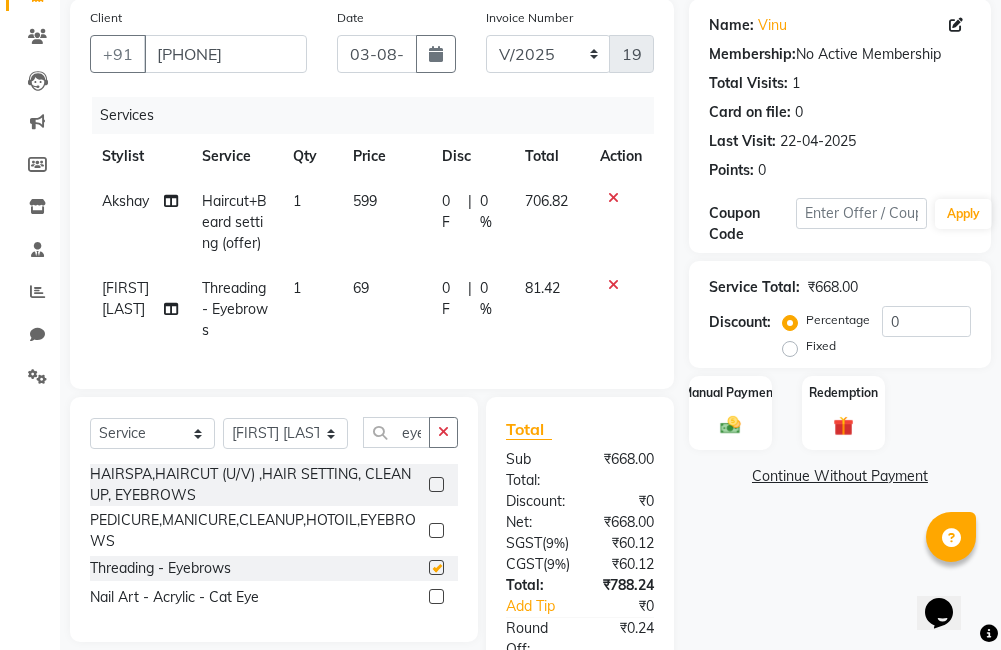 checkbox on "false" 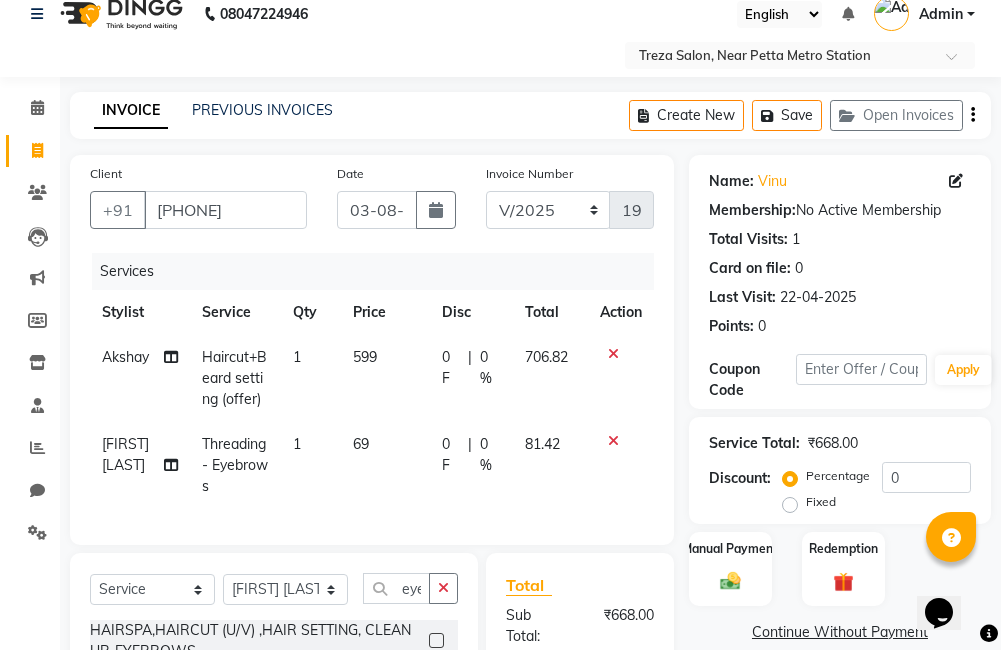 scroll, scrollTop: 0, scrollLeft: 0, axis: both 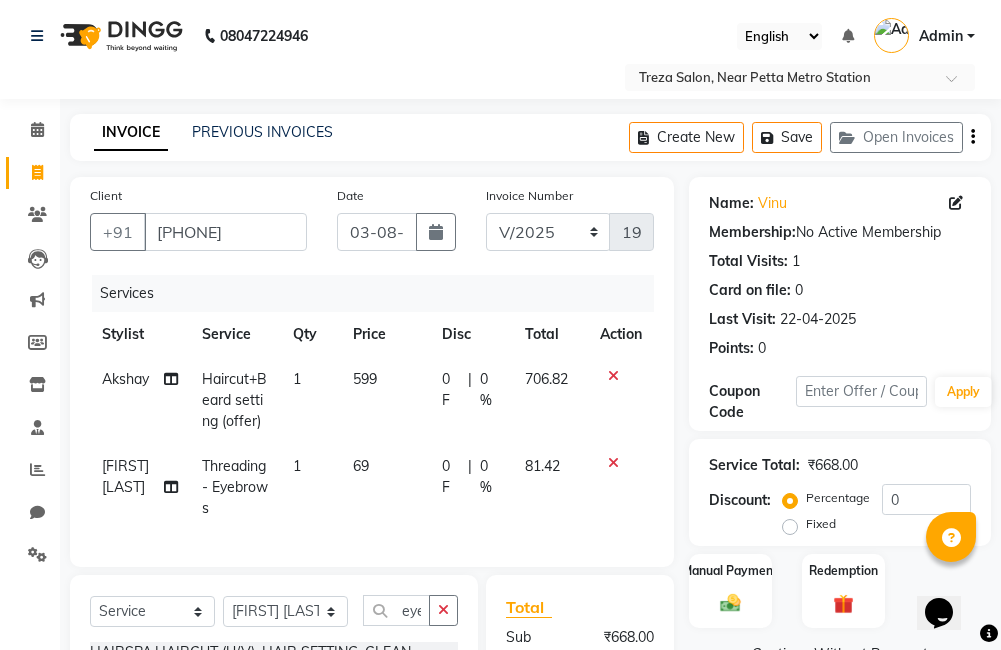 click 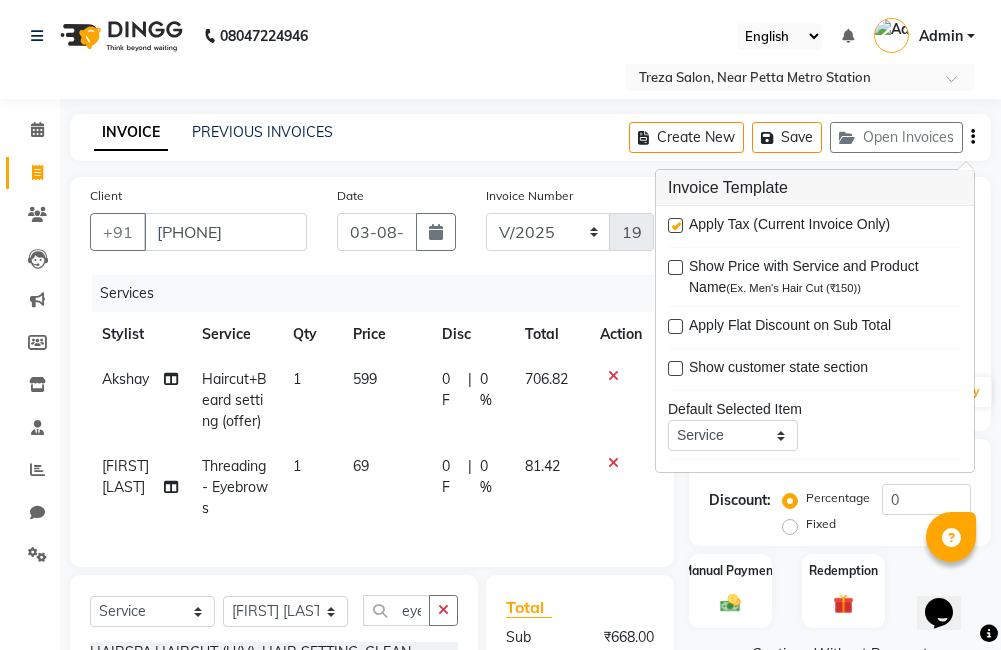 click at bounding box center [675, 225] 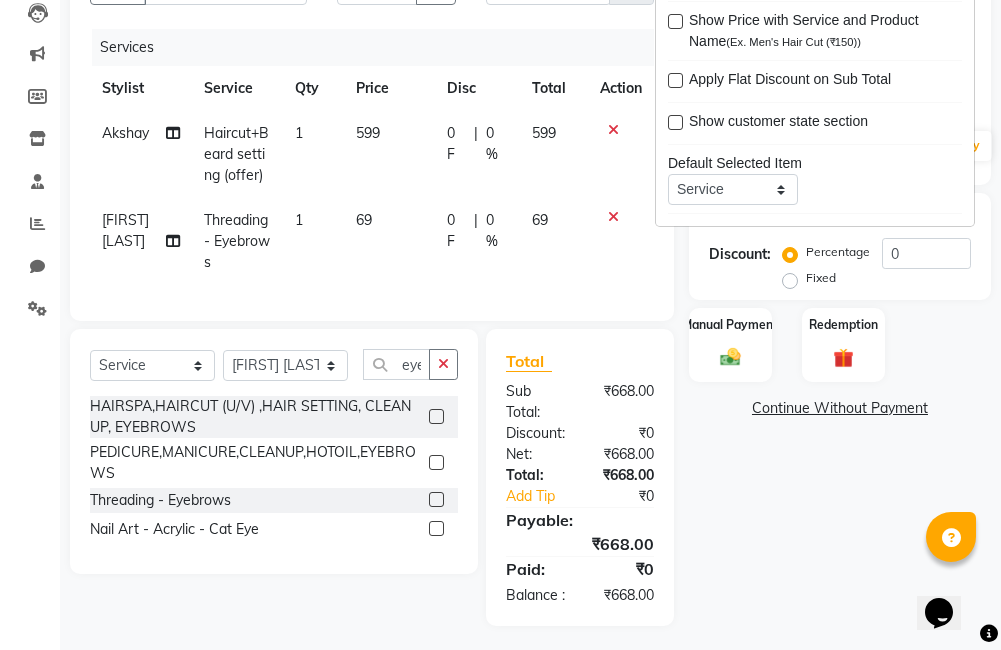 scroll, scrollTop: 288, scrollLeft: 0, axis: vertical 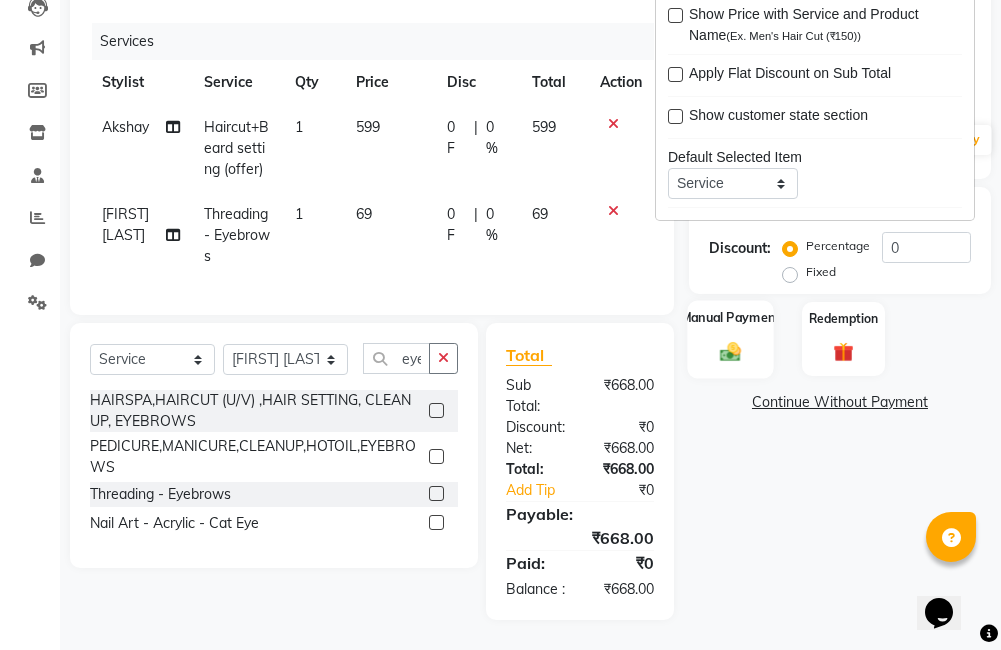 click on "Manual Payment" 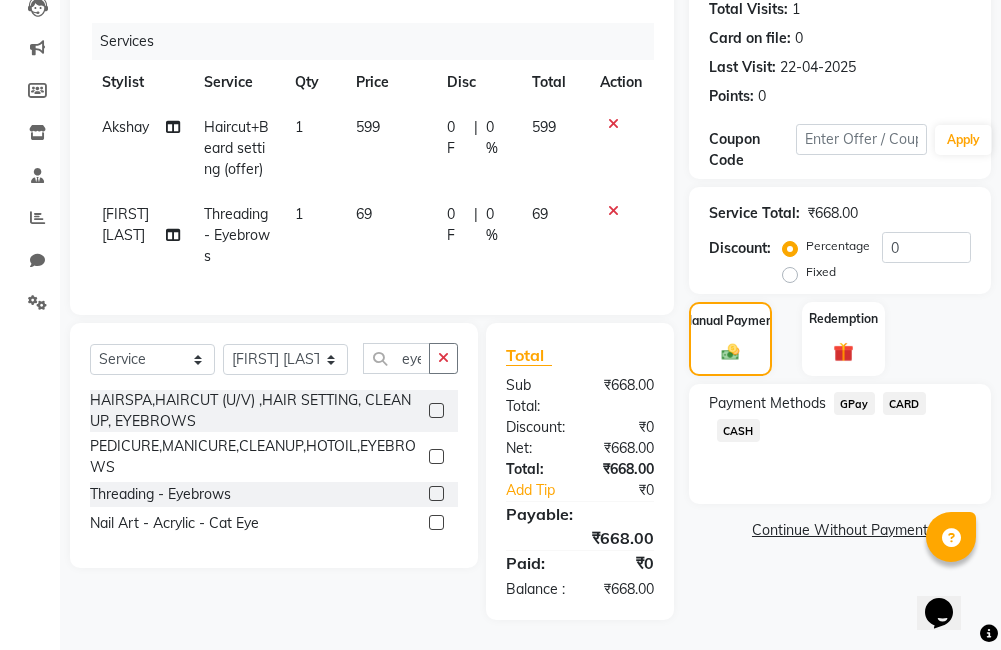 click on "CARD" 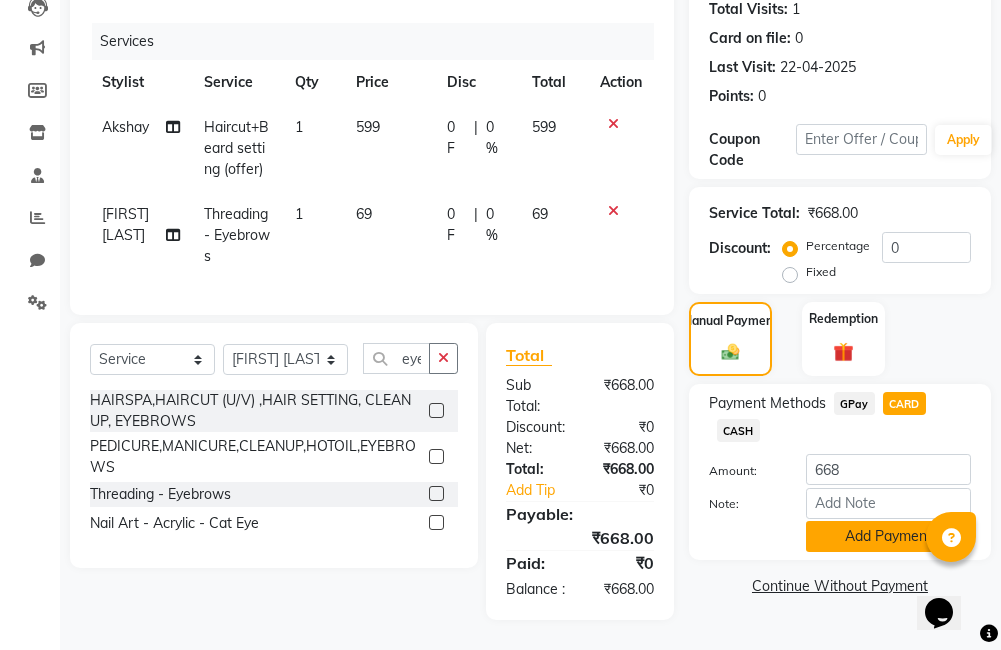 click on "Add Payment" 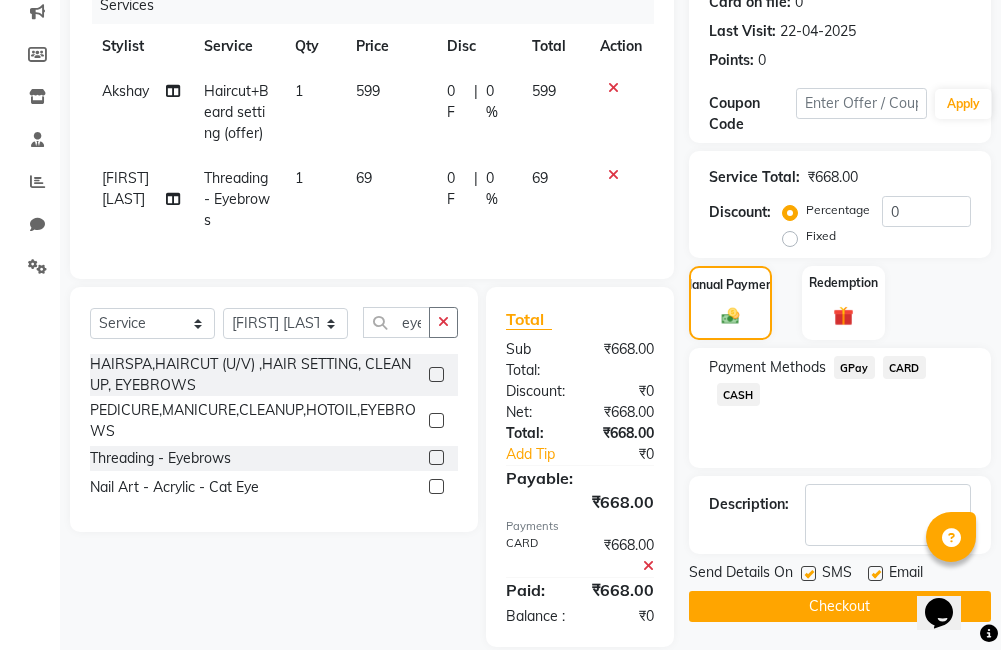 click on "Checkout" 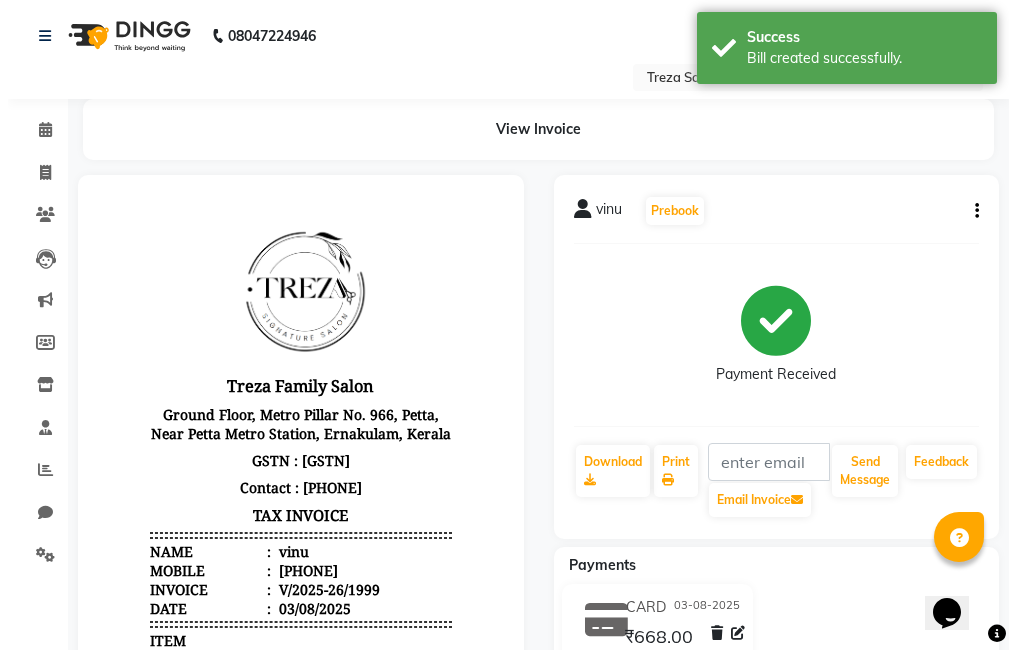 scroll, scrollTop: 0, scrollLeft: 0, axis: both 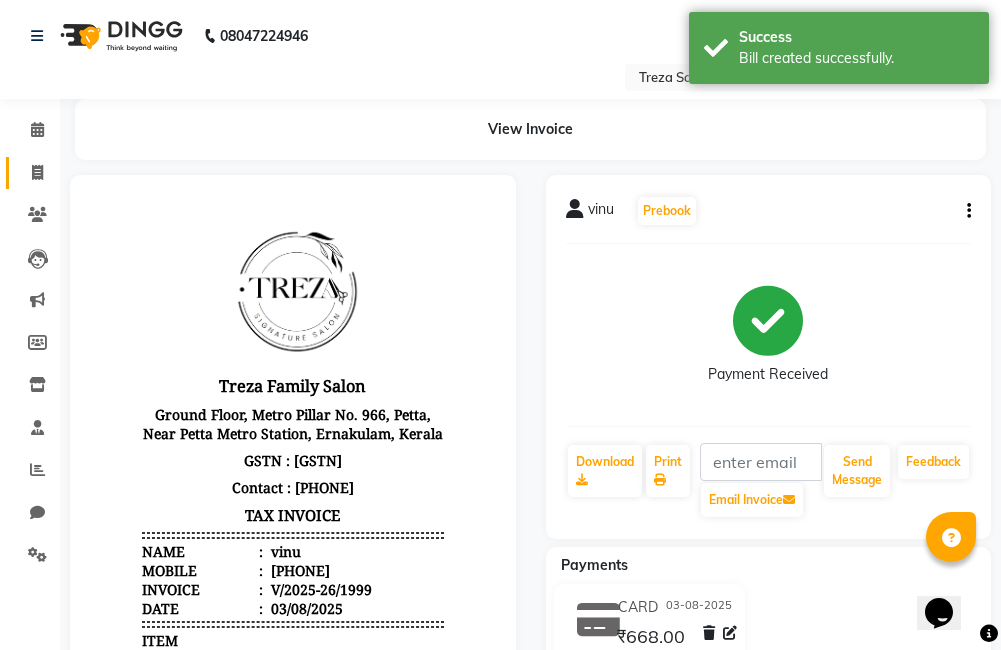 click on "Invoice" 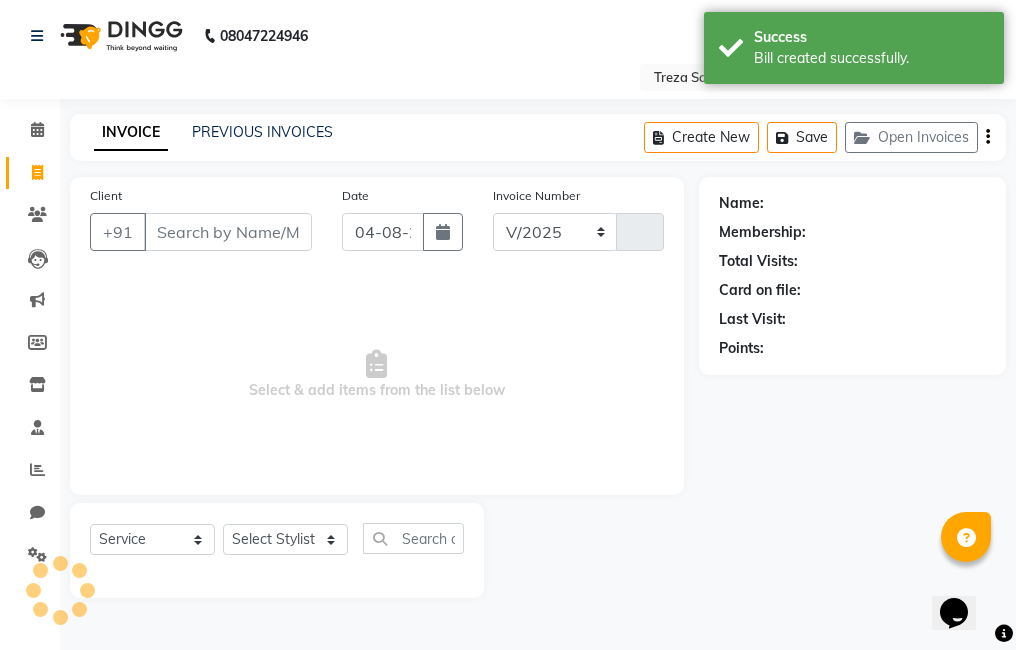 select on "7633" 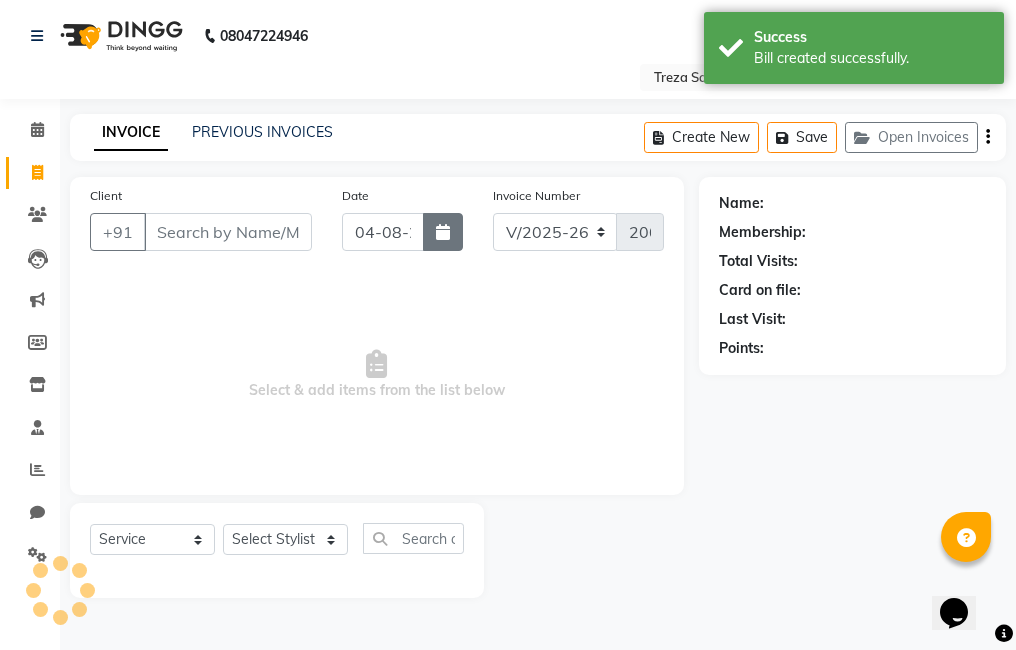 click 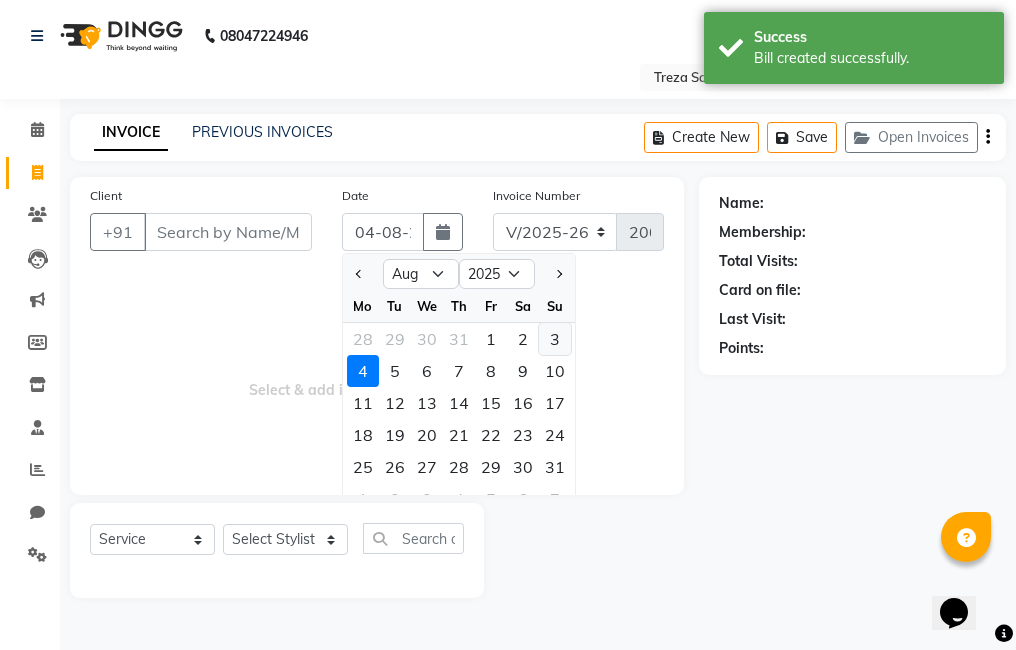 click on "3" 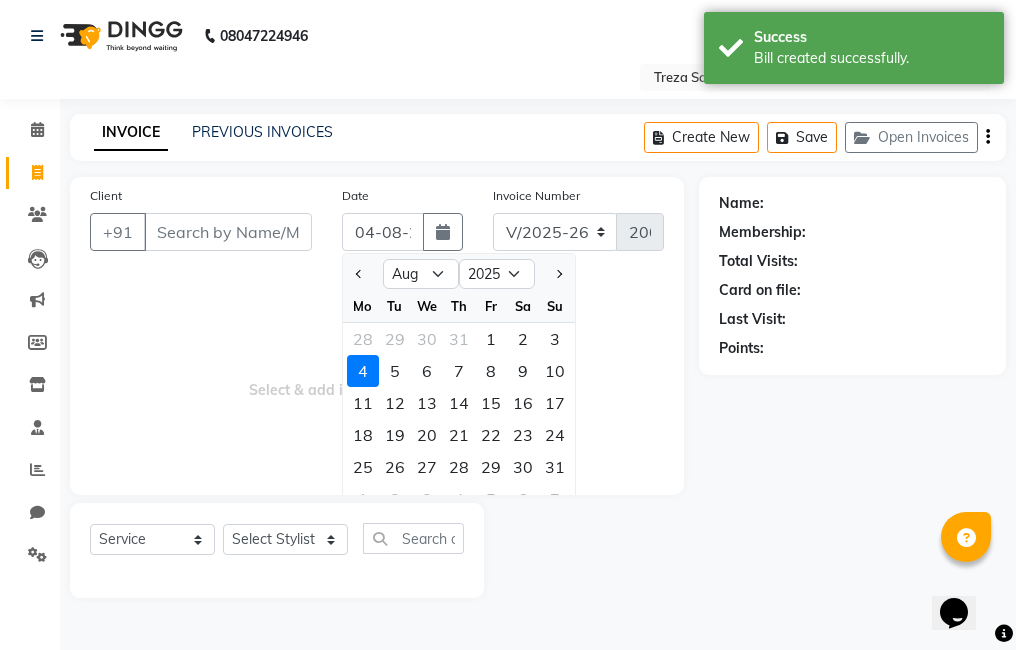 type on "03-08-2025" 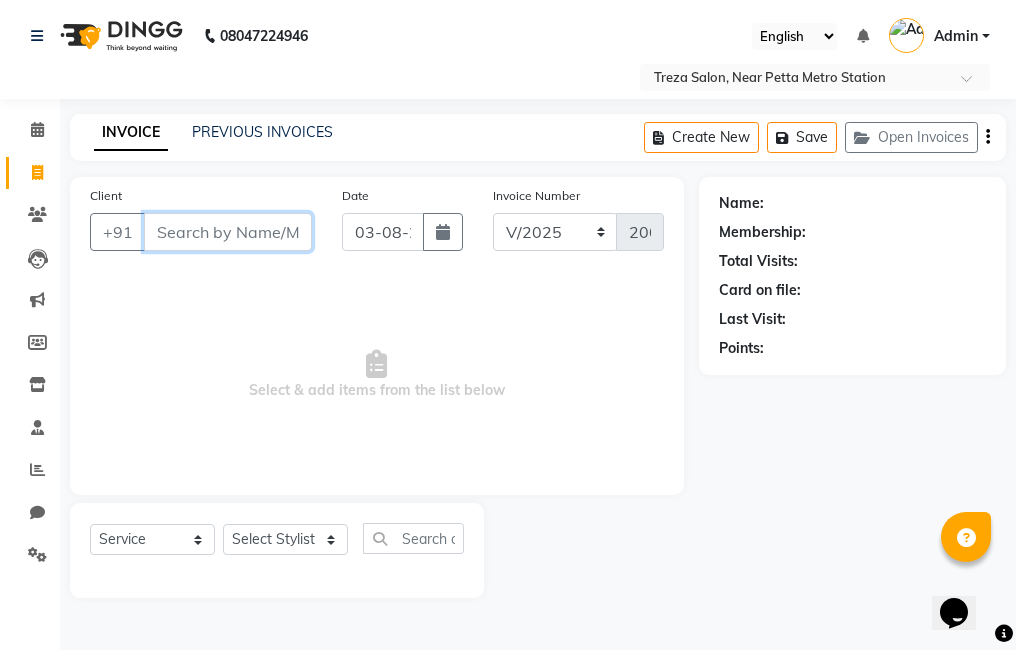 click on "Client" at bounding box center (228, 232) 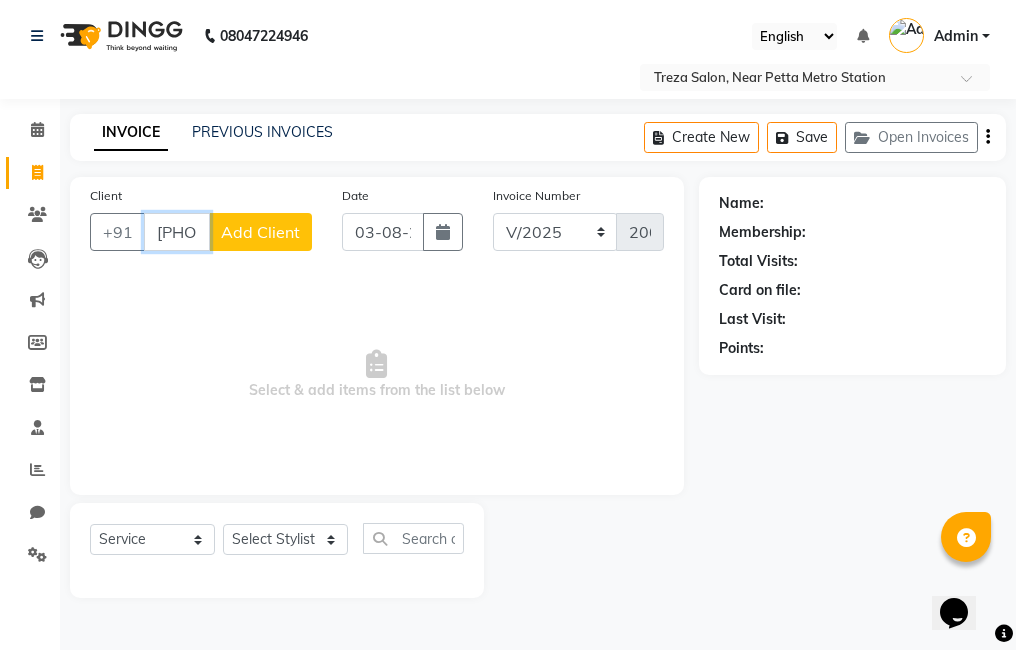 type on "[PHONE]" 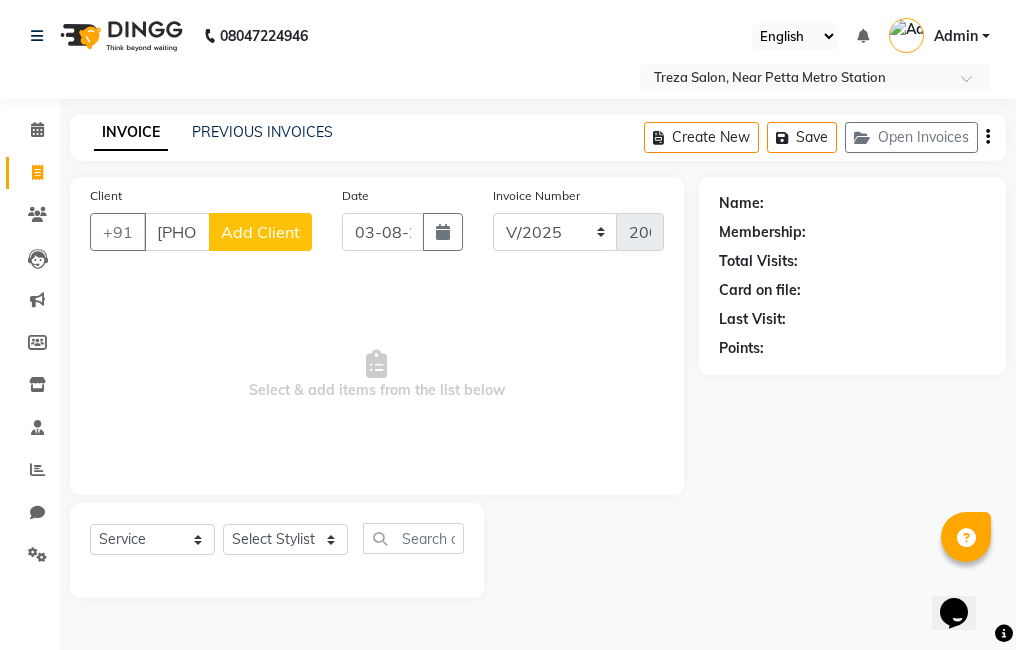click on "Add Client" 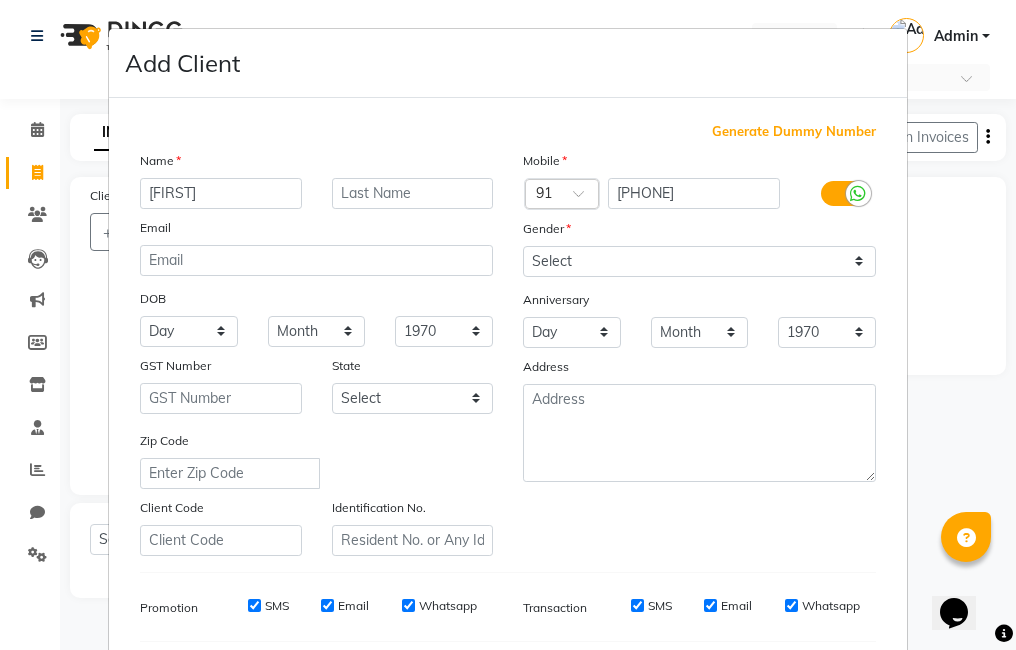 type on "[FIRST]" 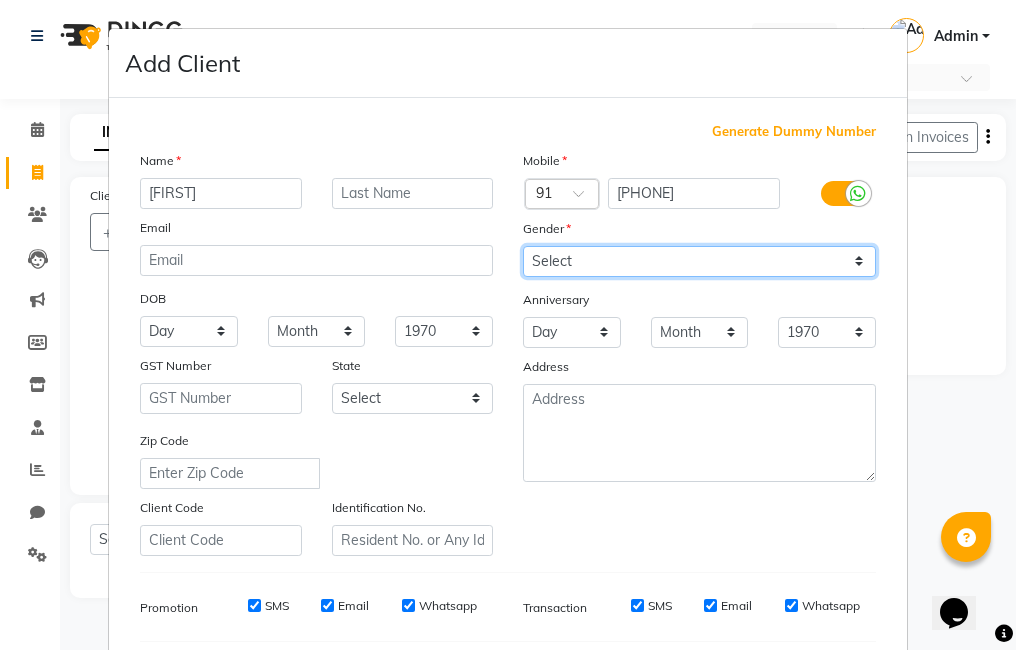 click on "Select Male Female Other Prefer Not To Say" at bounding box center [699, 261] 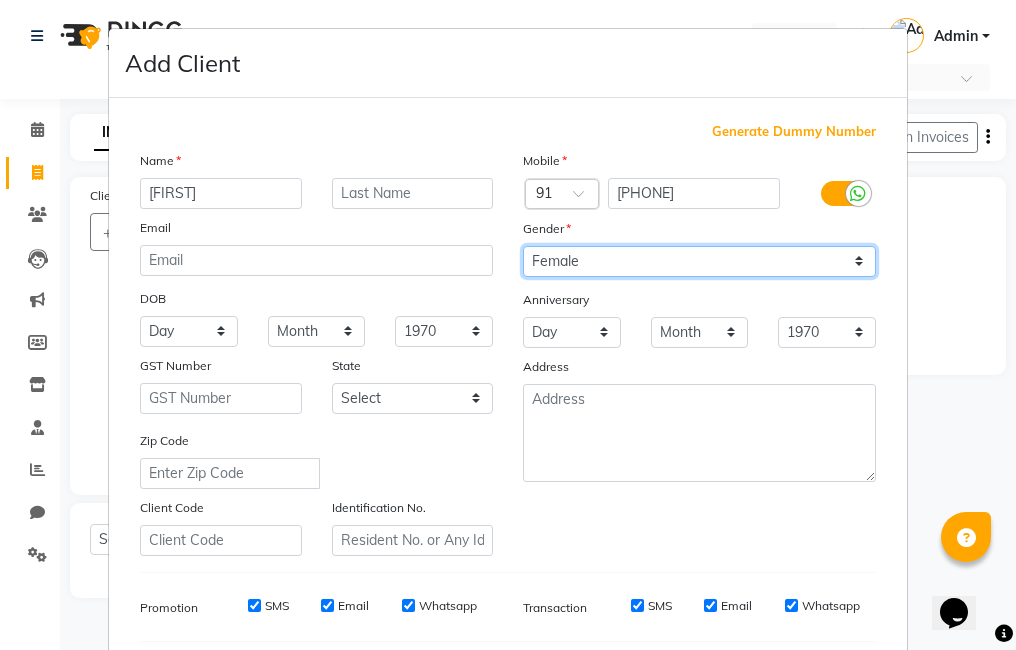 click on "Select Male Female Other Prefer Not To Say" at bounding box center (699, 261) 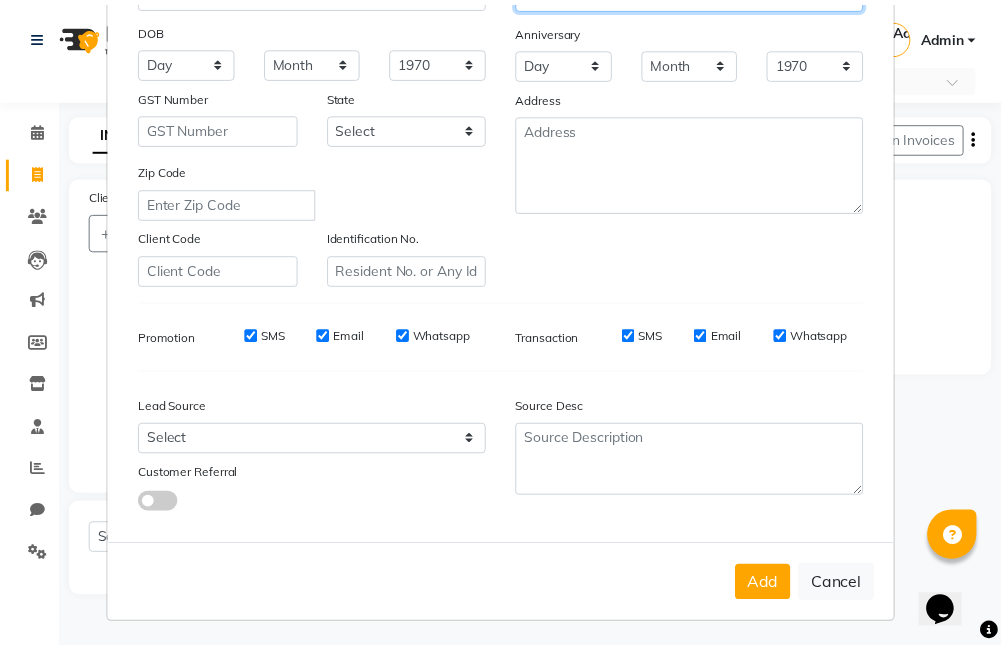 scroll, scrollTop: 273, scrollLeft: 0, axis: vertical 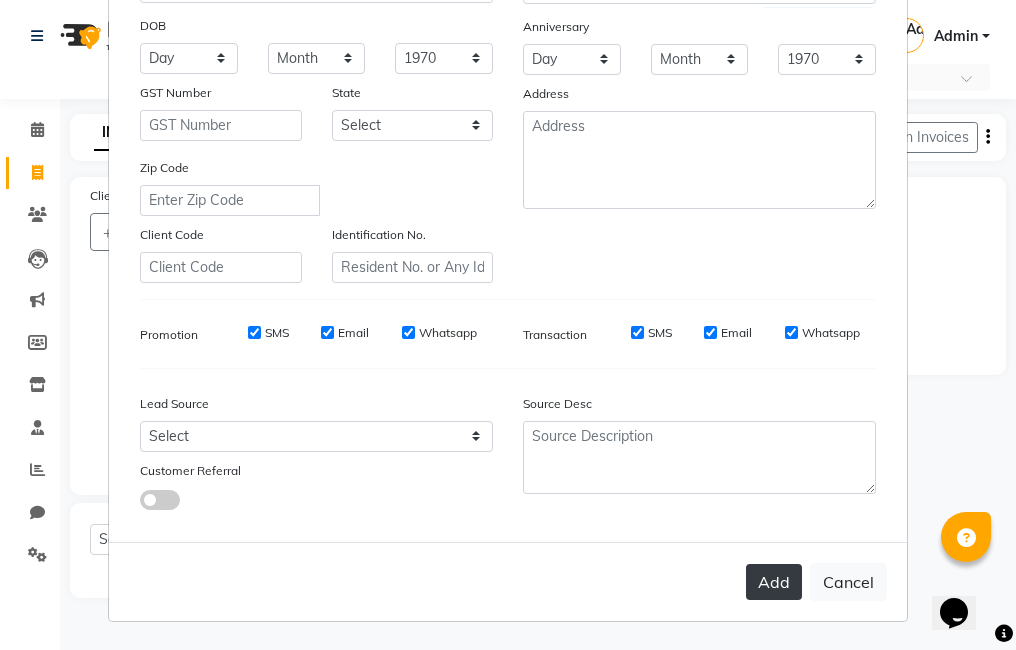 click on "Add" at bounding box center (774, 582) 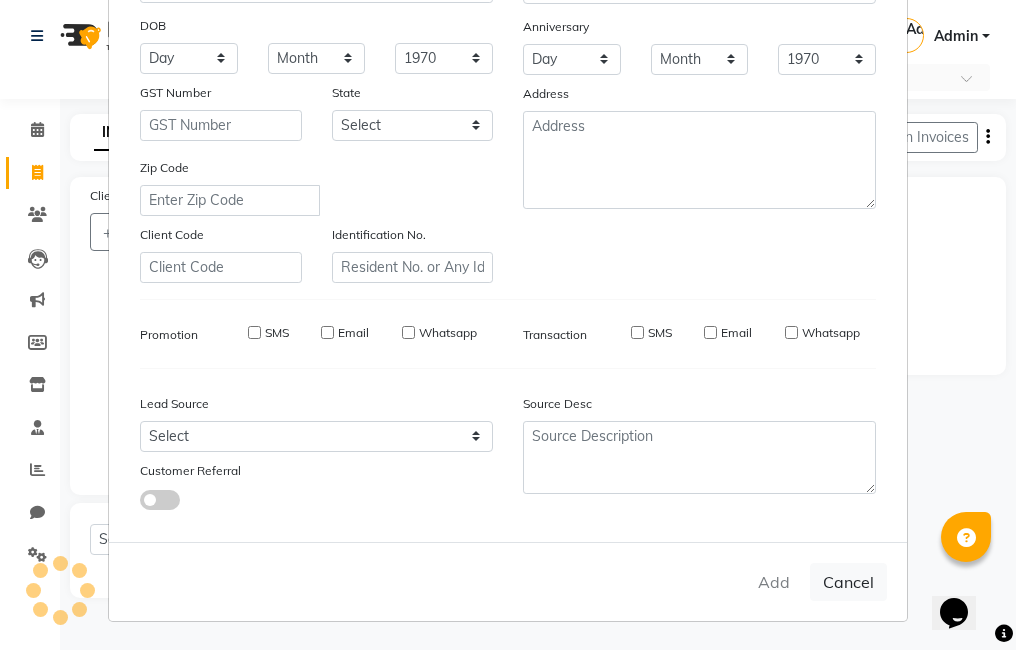 type 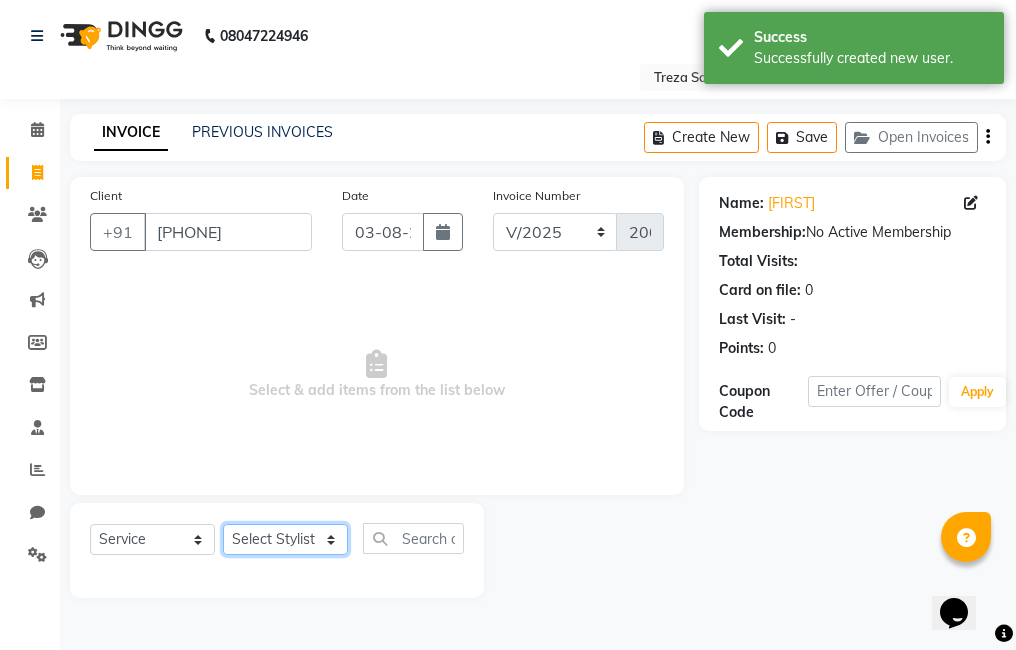 click on "Select Stylist [FIRST] [FIRST] [FIRST] [FIRST] [FIRST] [FIRST] [FIRST] [FIRST] [FIRST] [FIRST] [FIRST] [FIRST]" 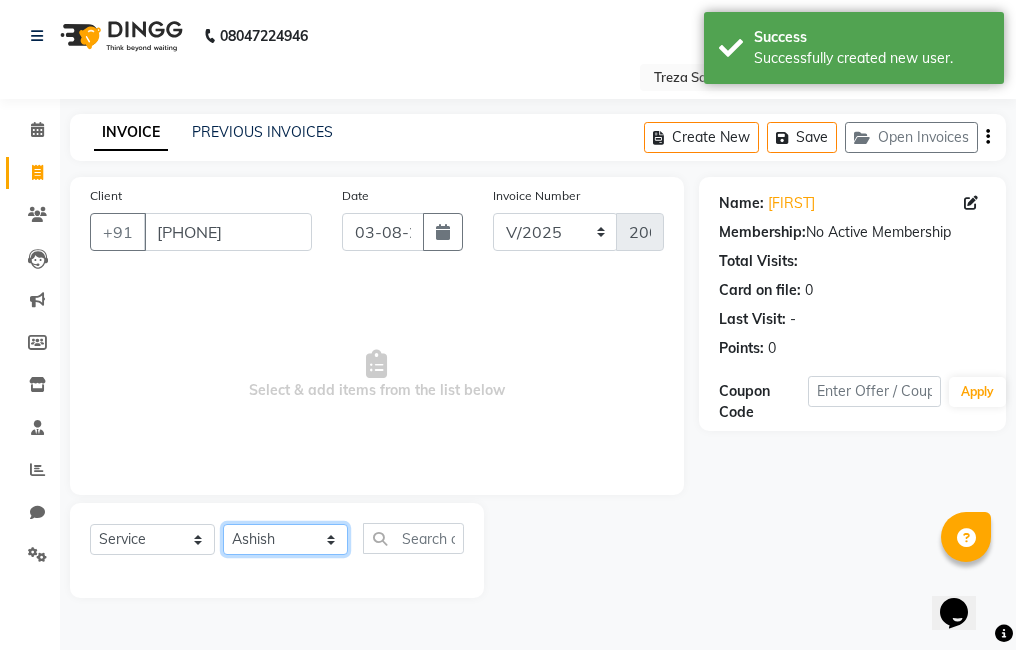 click on "Select Stylist [FIRST] [FIRST] [FIRST] [FIRST] [FIRST] [FIRST] [FIRST] [FIRST] [FIRST] [FIRST] [FIRST] [FIRST]" 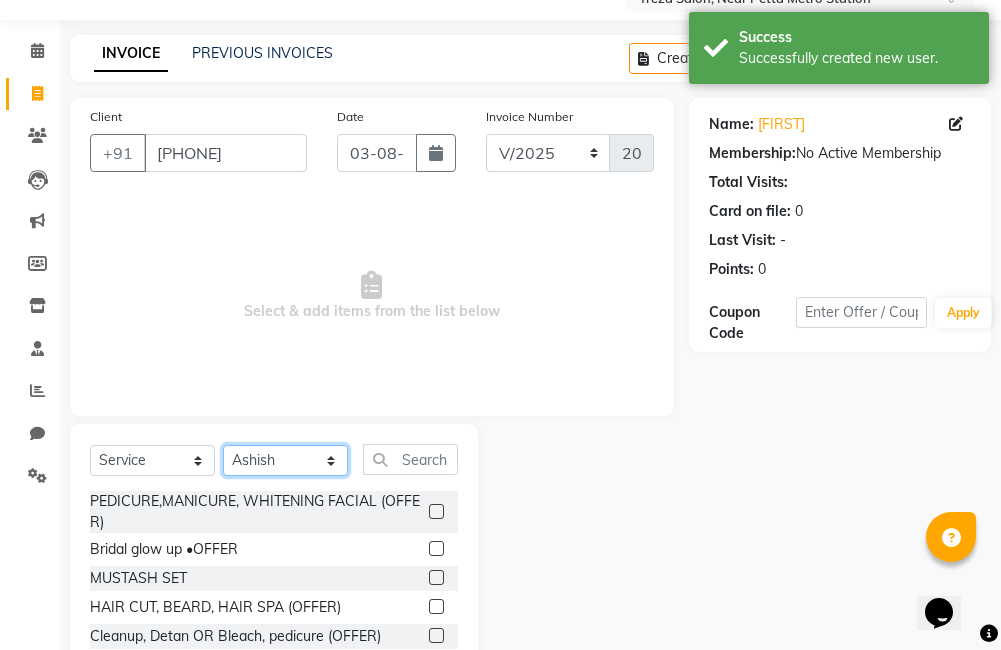 scroll, scrollTop: 178, scrollLeft: 0, axis: vertical 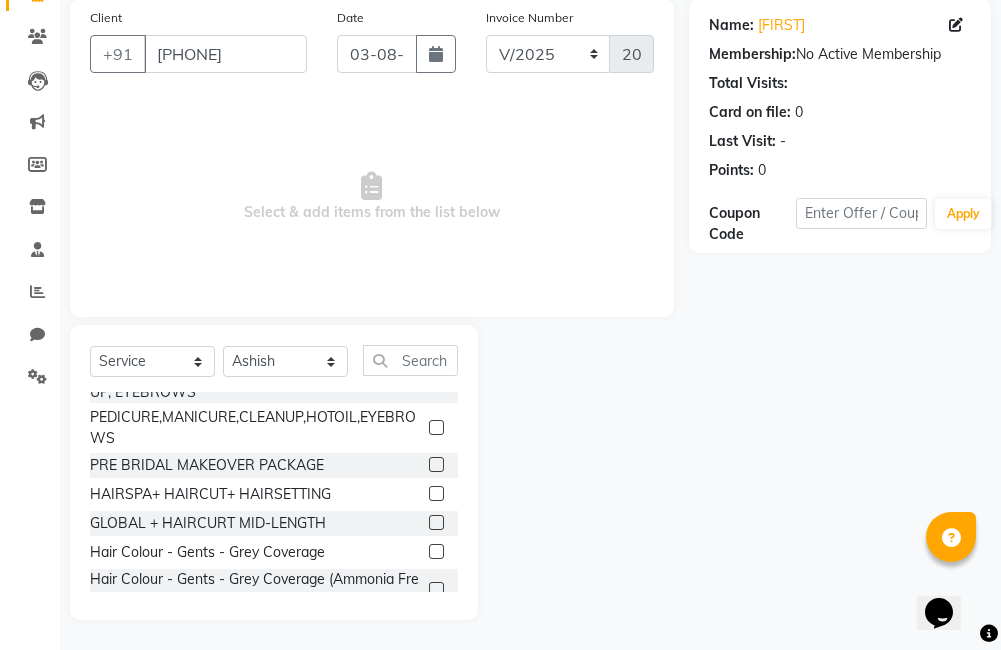 click 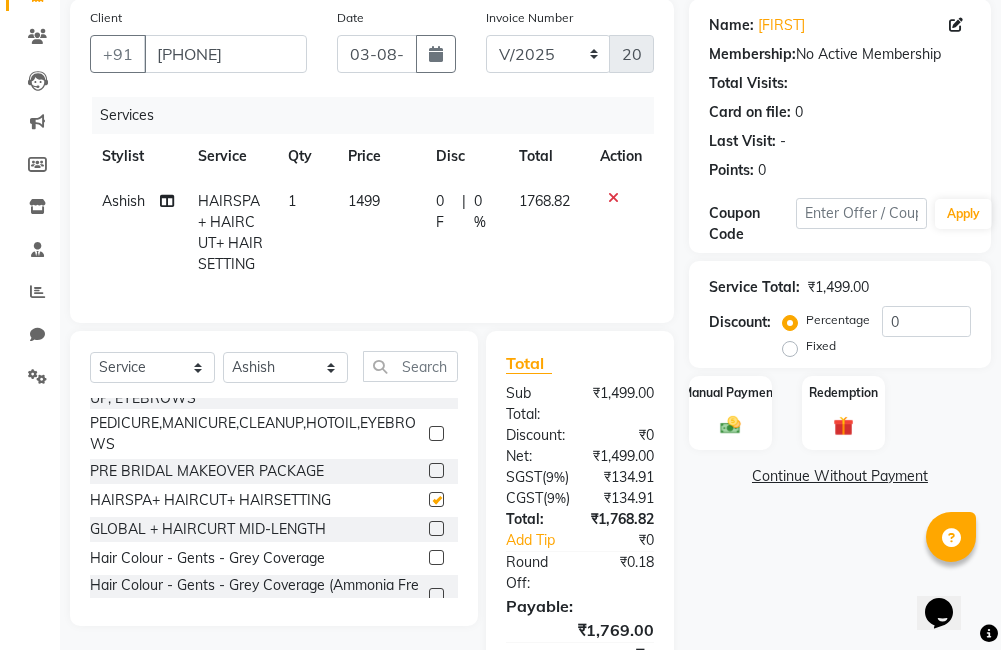 checkbox on "false" 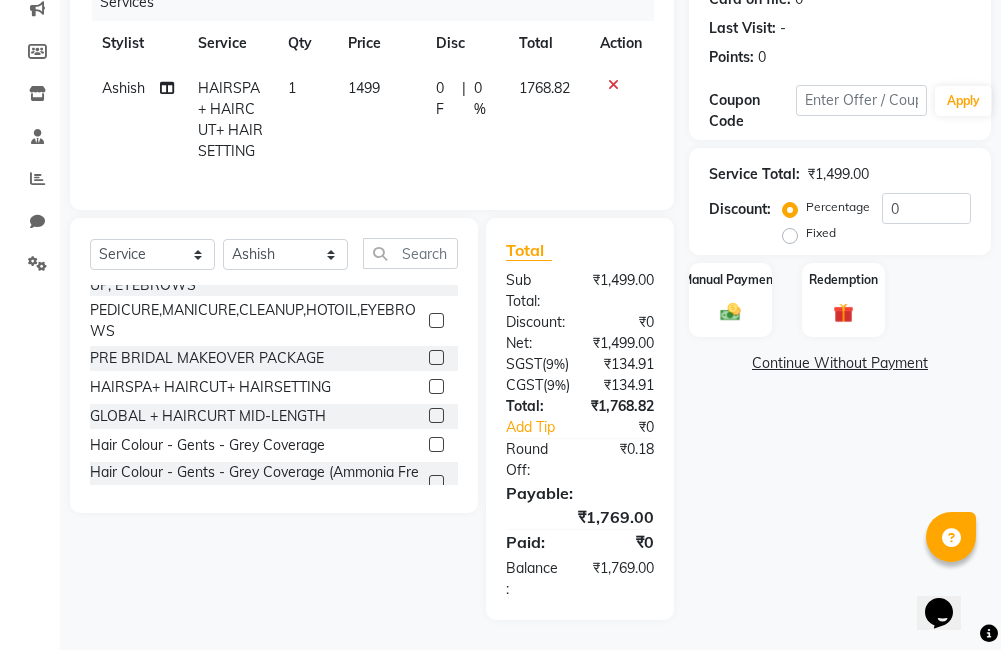 scroll, scrollTop: 348, scrollLeft: 0, axis: vertical 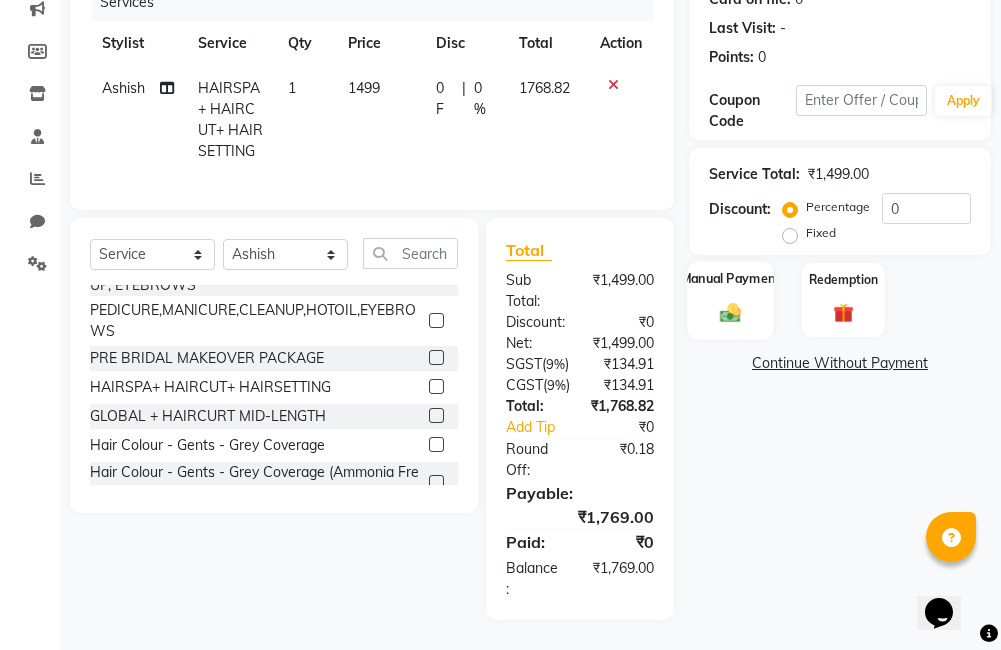 click 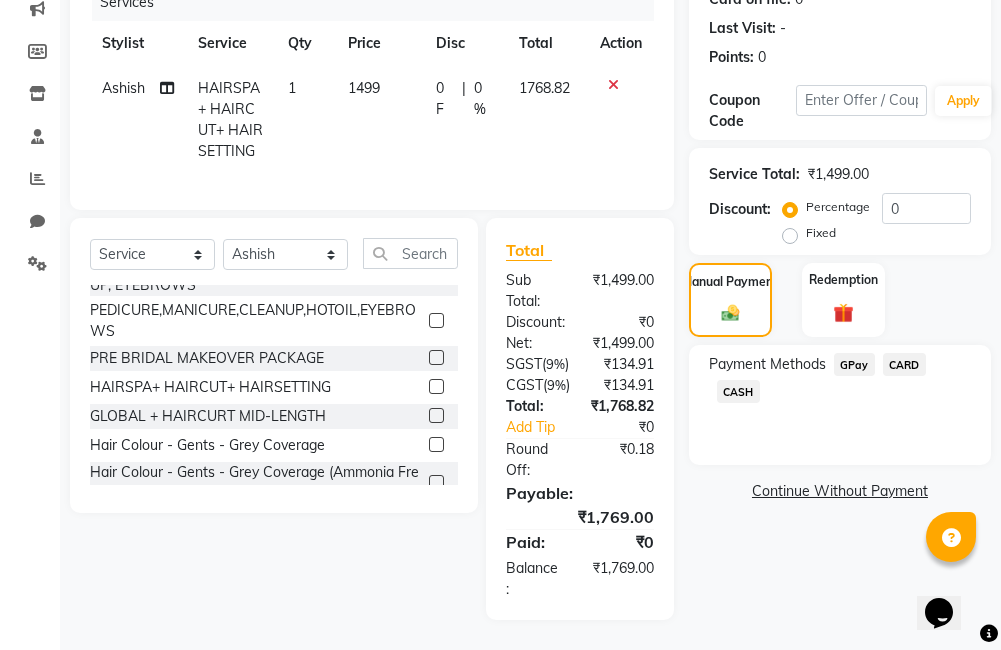 click on "GPay" 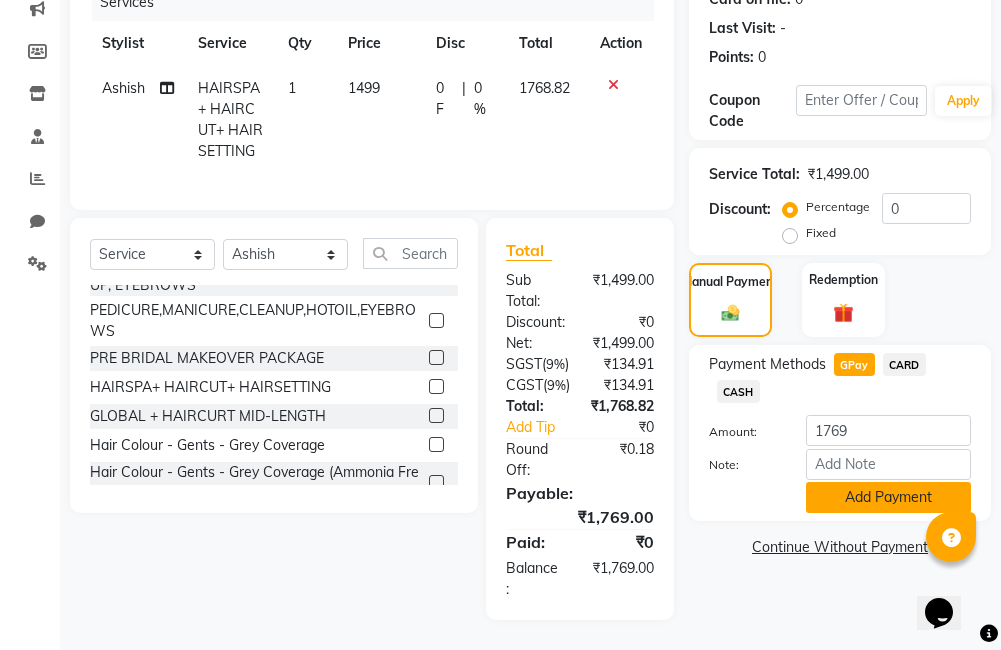 click on "Add Payment" 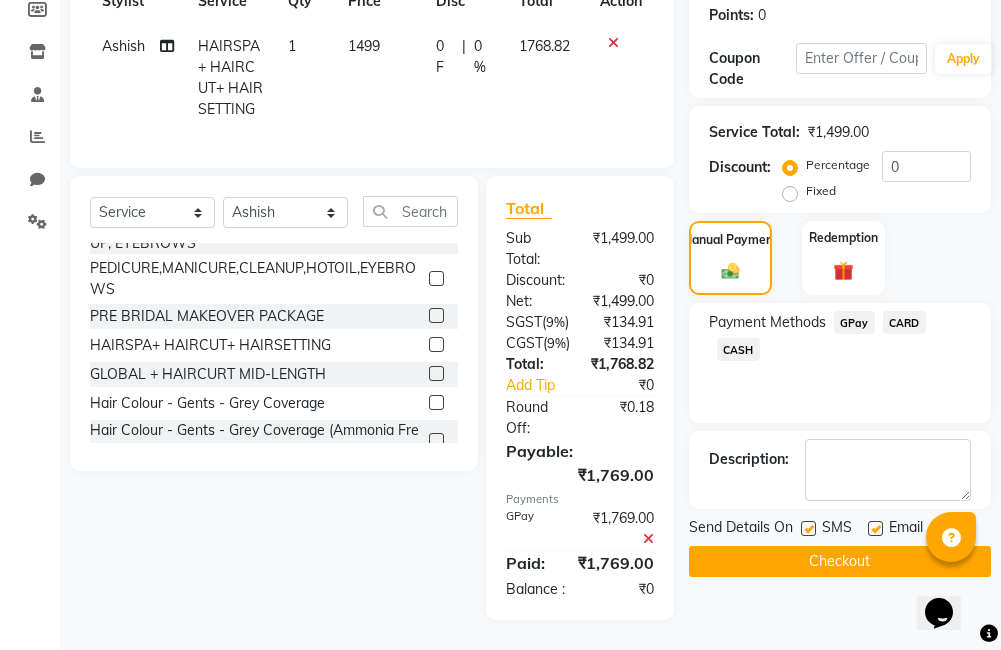 click on "Checkout" 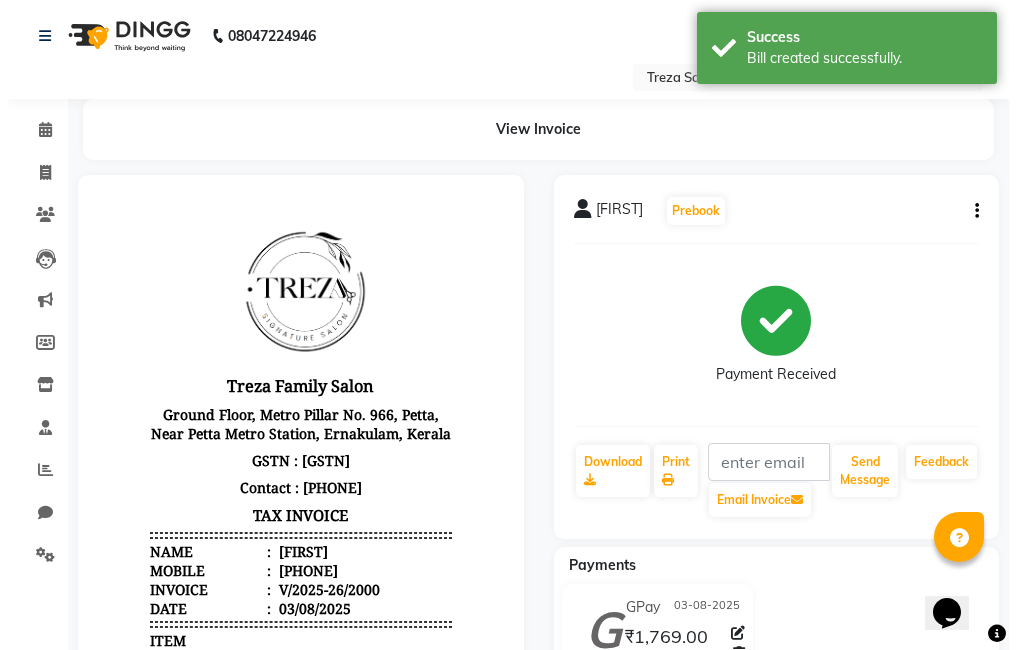scroll, scrollTop: 0, scrollLeft: 0, axis: both 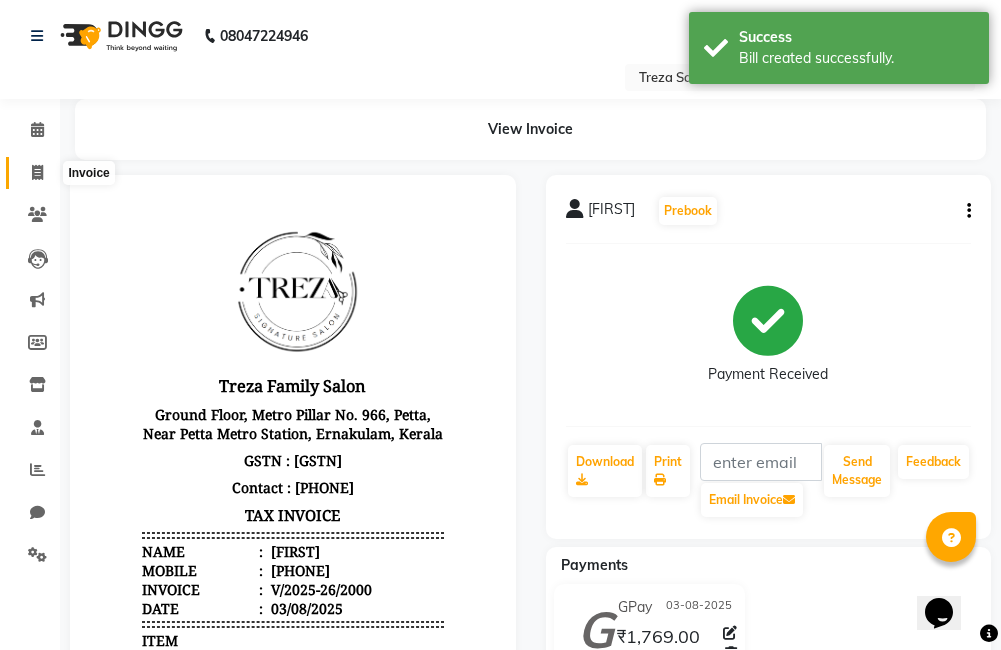 click 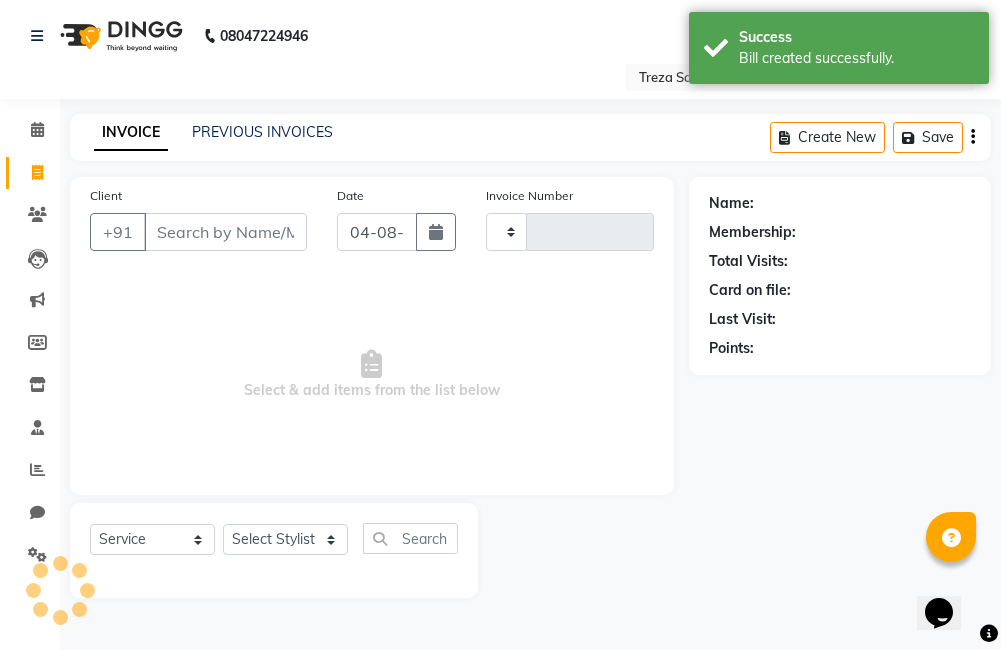 type on "2001" 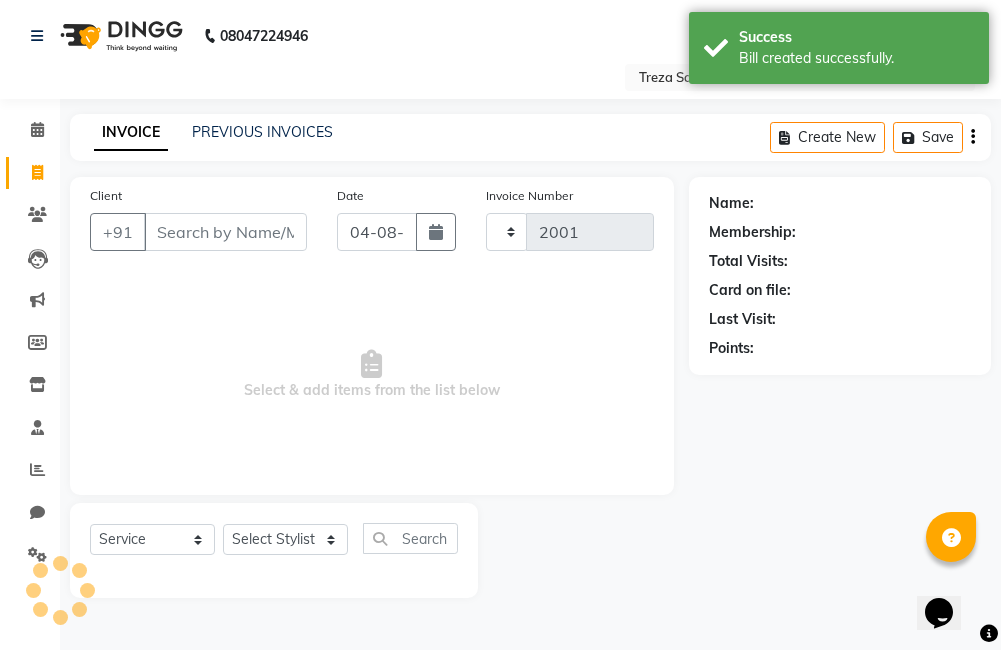 select on "7633" 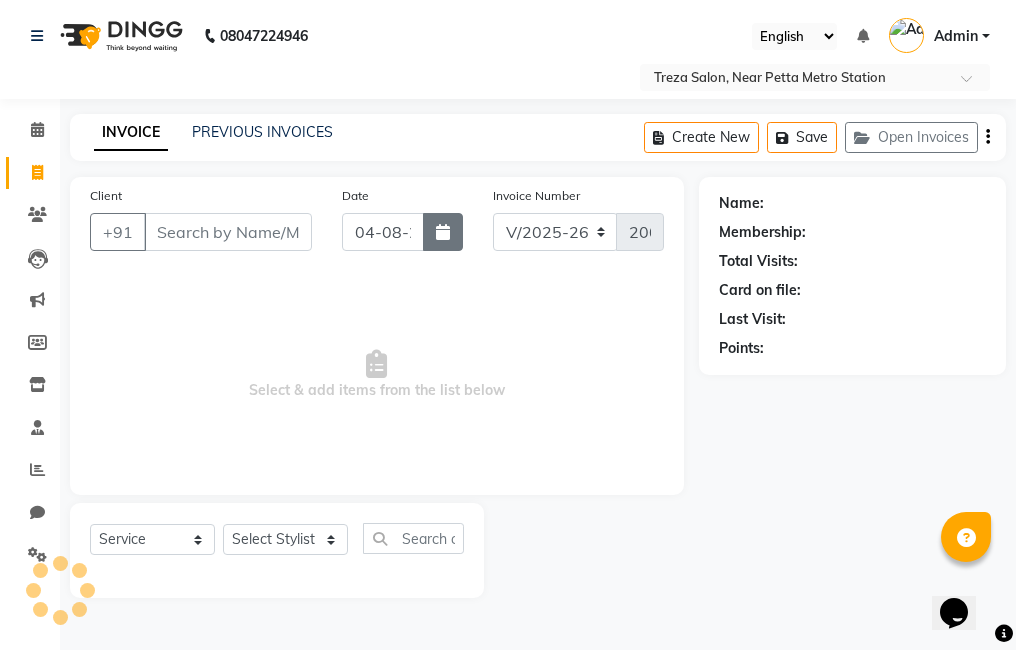 click 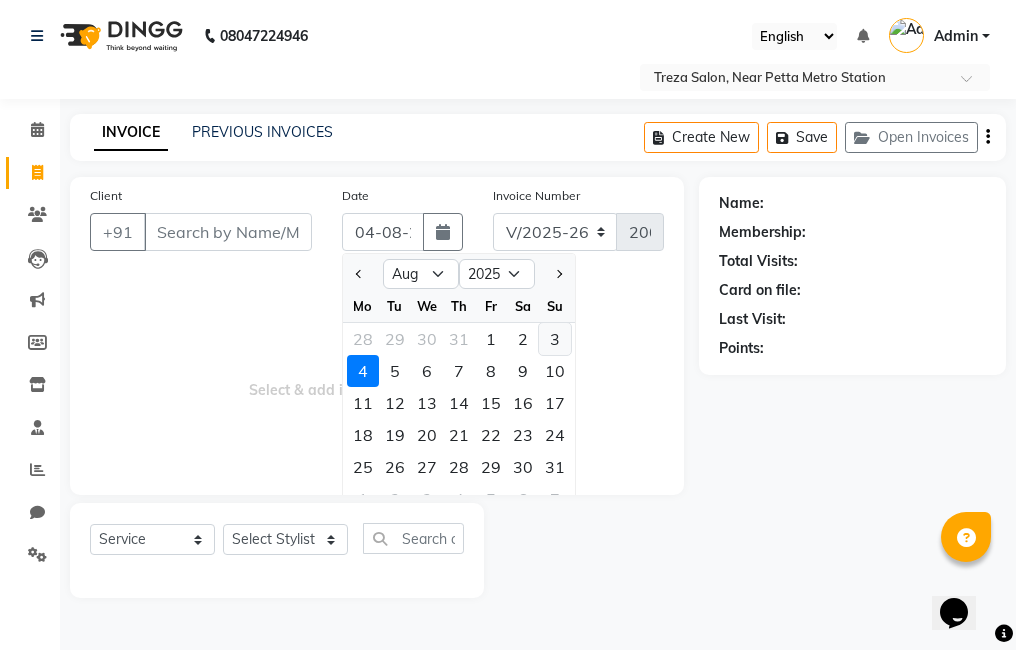 click on "3" 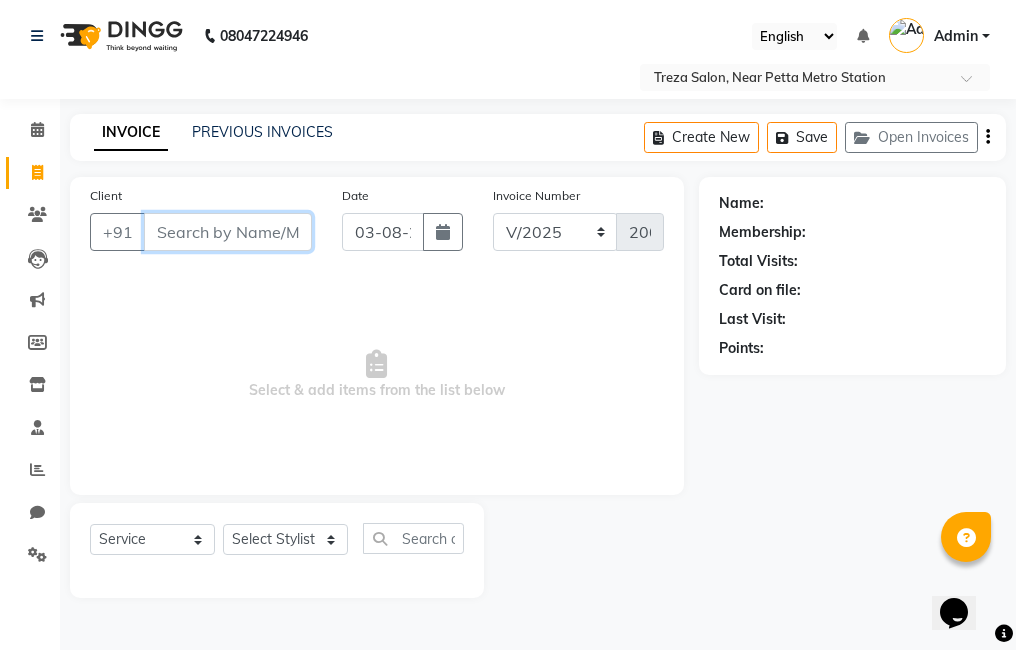 click on "Client" at bounding box center (228, 232) 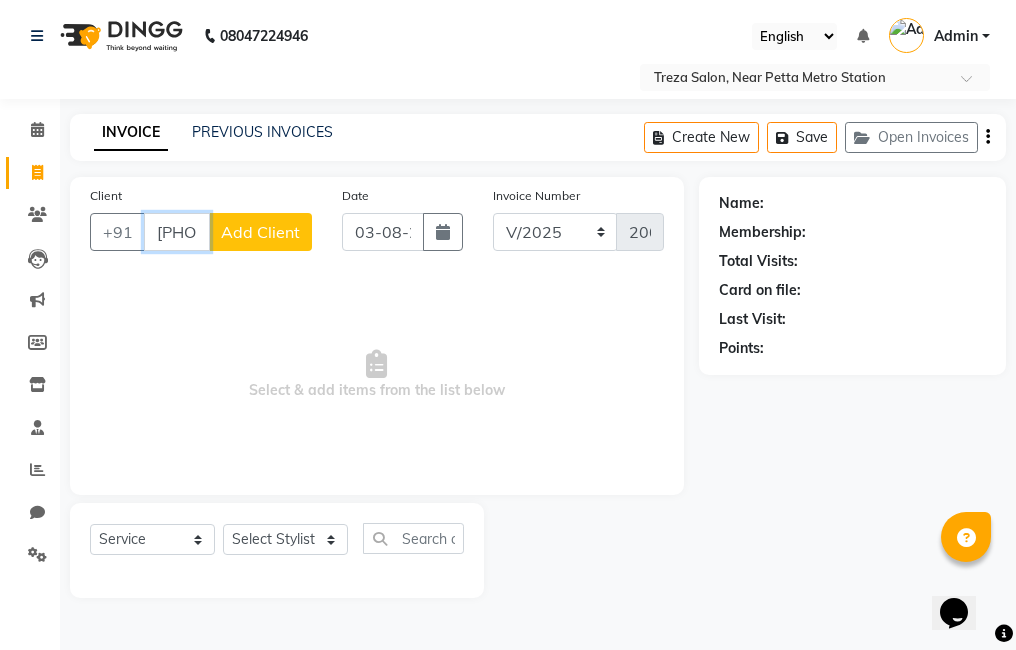 type on "[PHONE]" 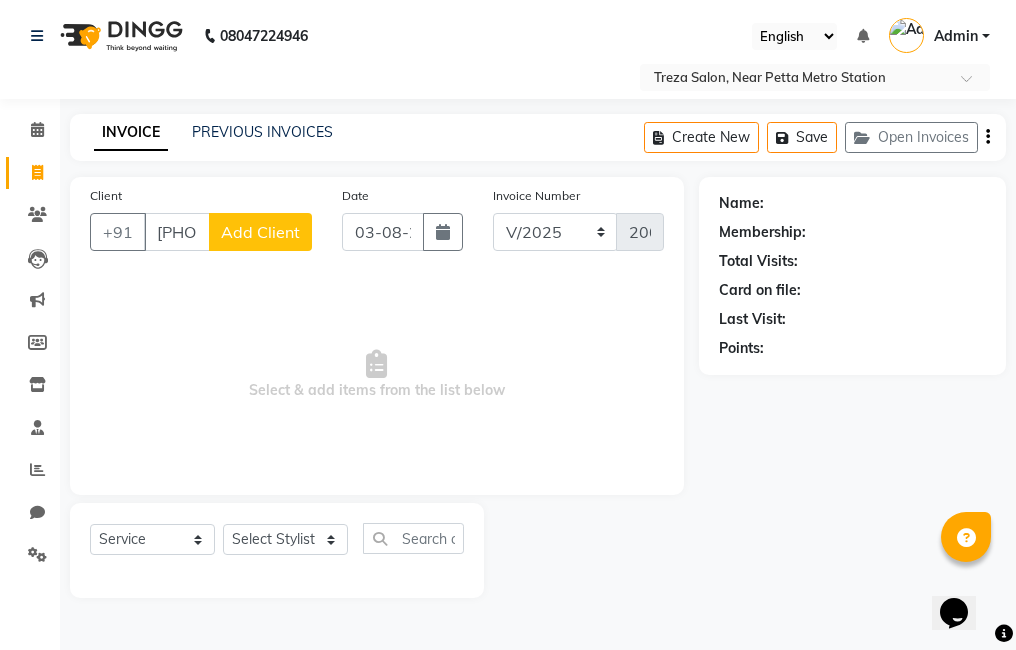 click on "Add Client" 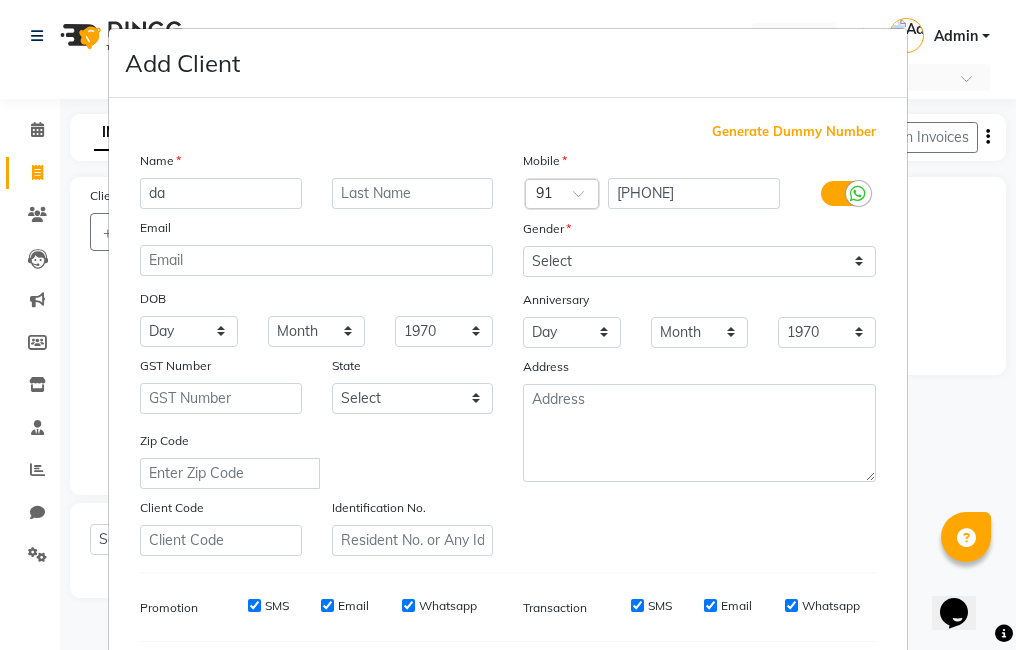 type on "d" 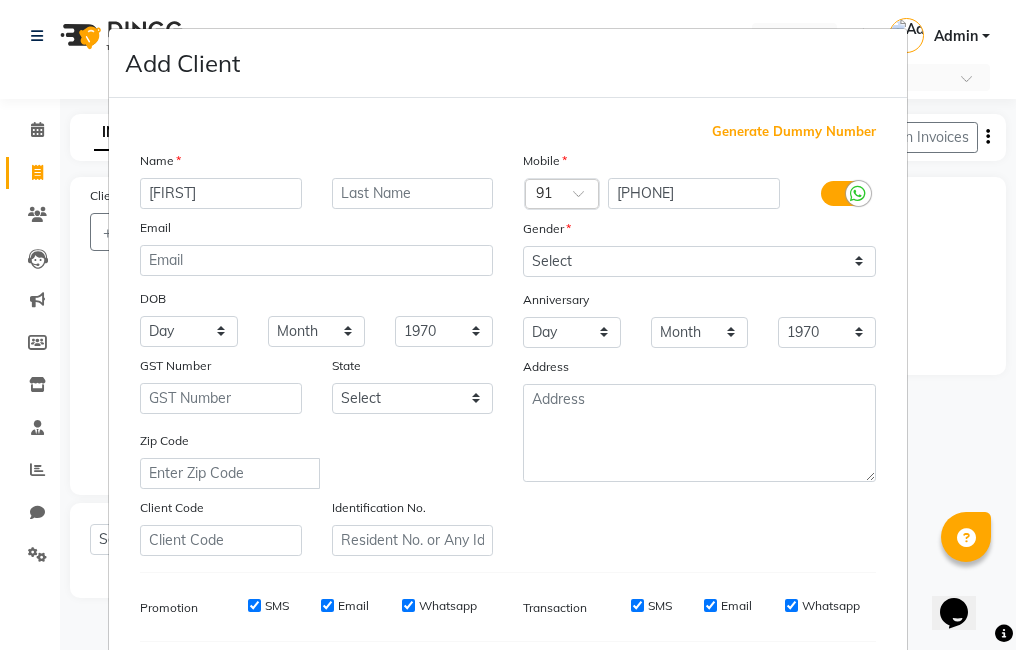type on "[FIRST]" 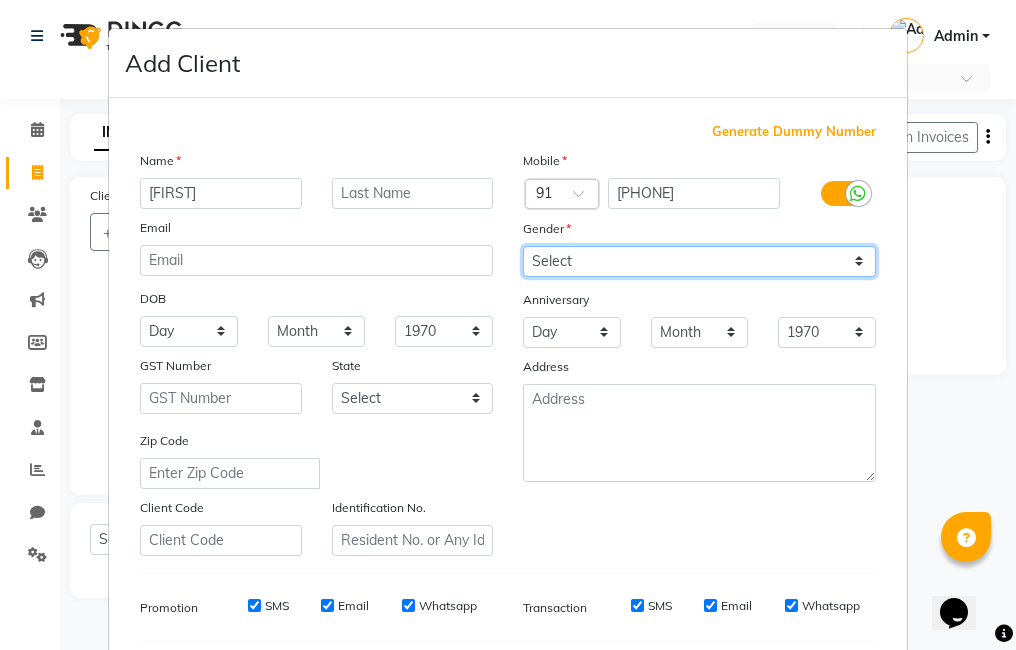 click on "Select Male Female Other Prefer Not To Say" at bounding box center [699, 261] 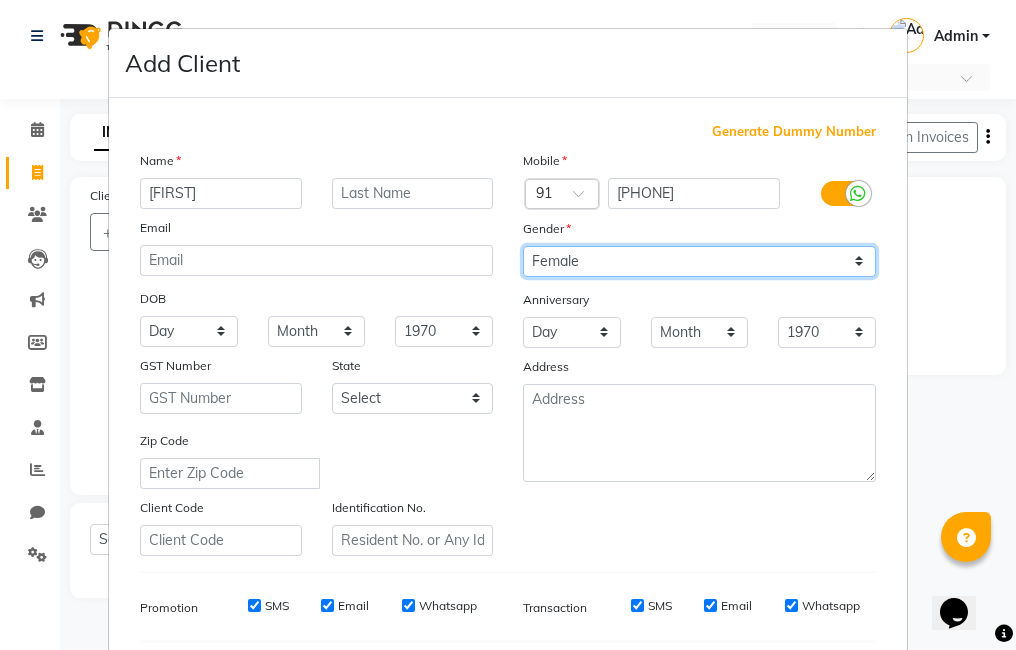 click on "Select Male Female Other Prefer Not To Say" at bounding box center (699, 261) 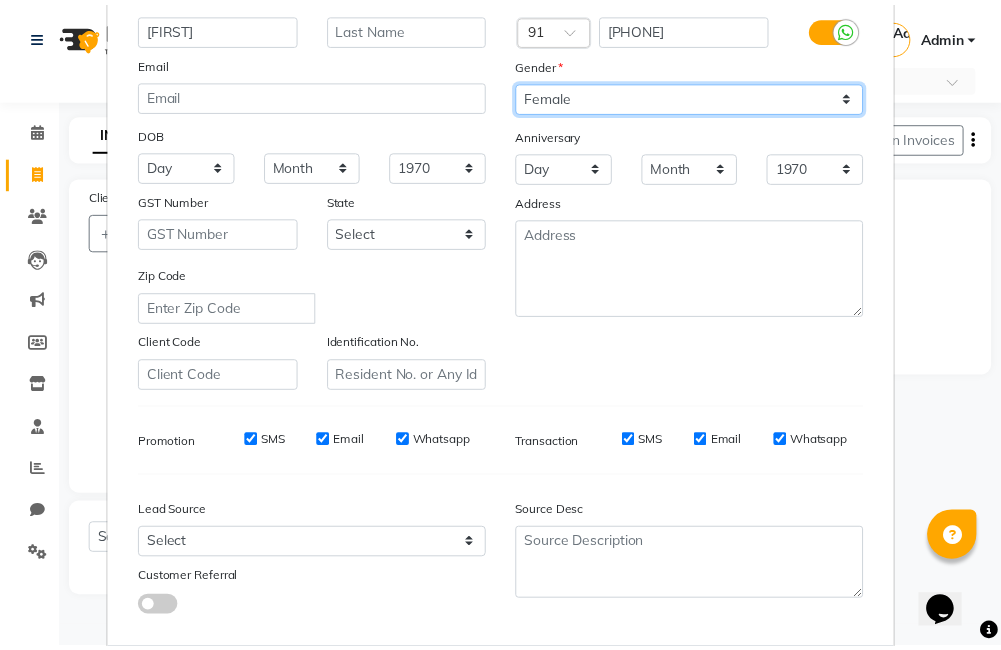 scroll, scrollTop: 273, scrollLeft: 0, axis: vertical 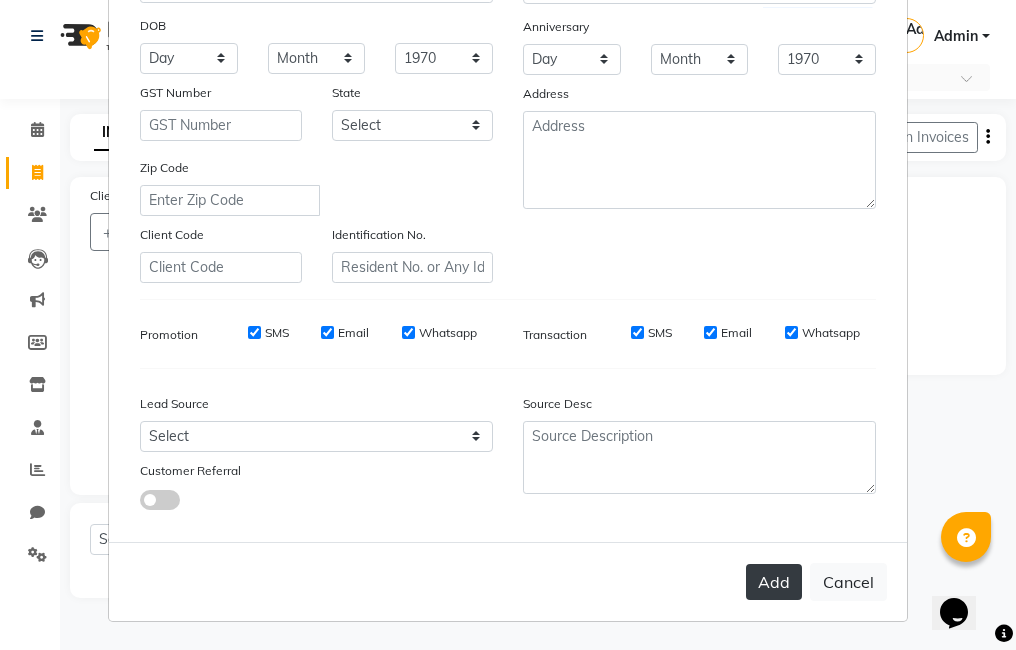 click on "Add   Cancel" at bounding box center (508, 581) 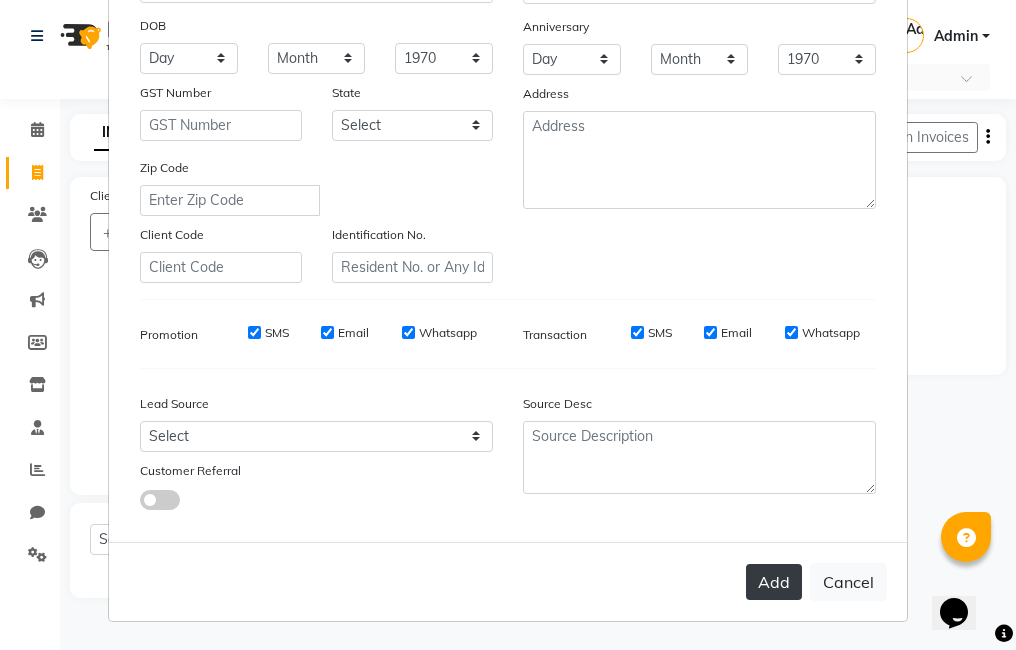 click on "Add" at bounding box center [774, 582] 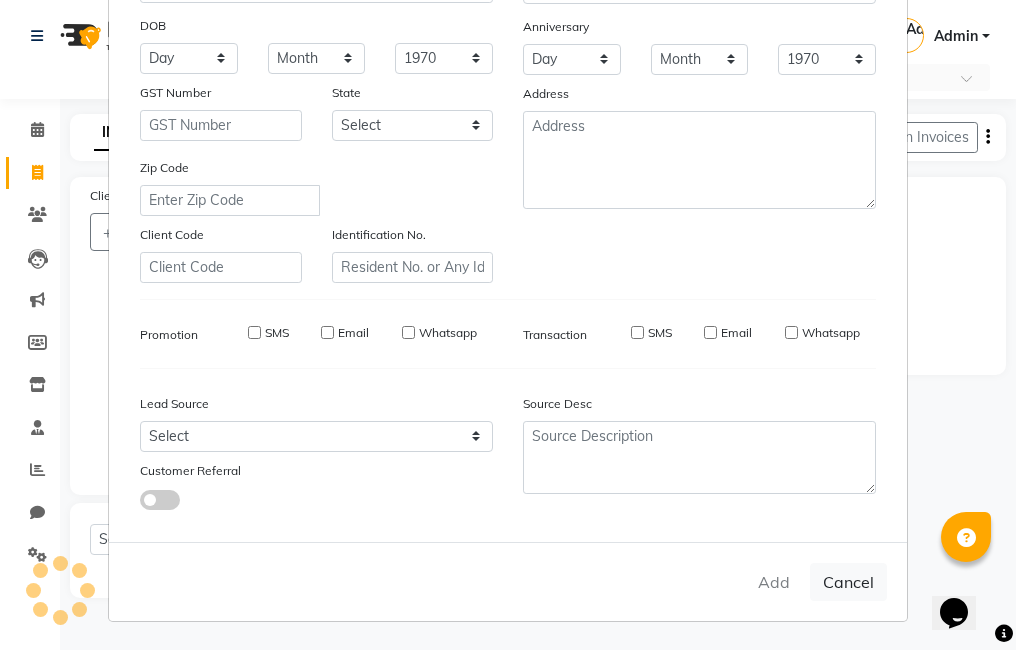 type 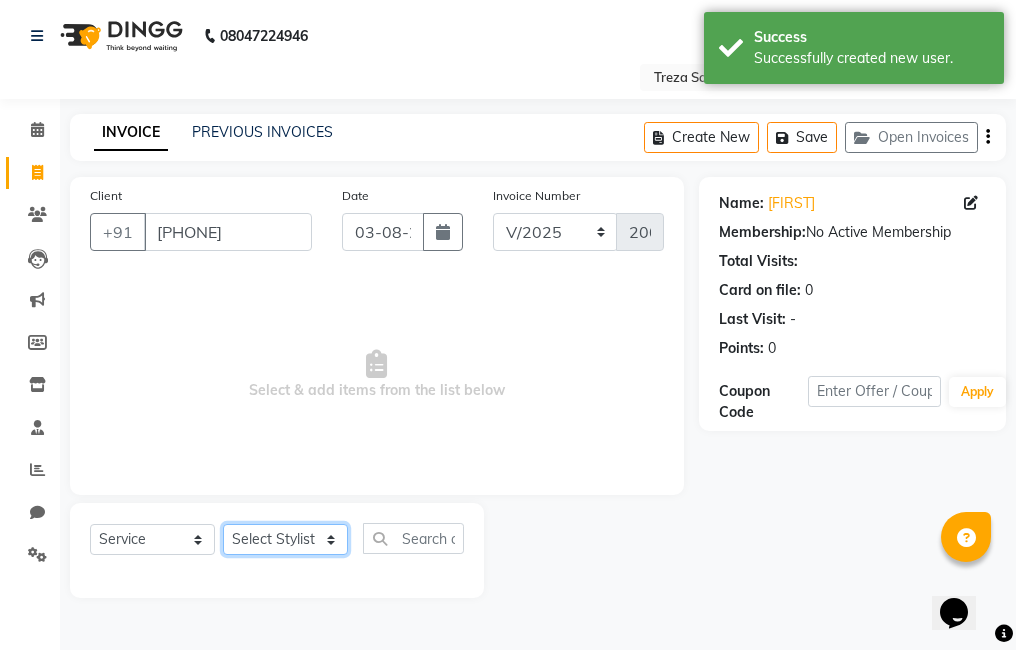 click on "Select Stylist [FIRST] [FIRST] [FIRST] [FIRST] [FIRST] [FIRST] [FIRST] [FIRST] [FIRST] [FIRST] [FIRST] [FIRST]" 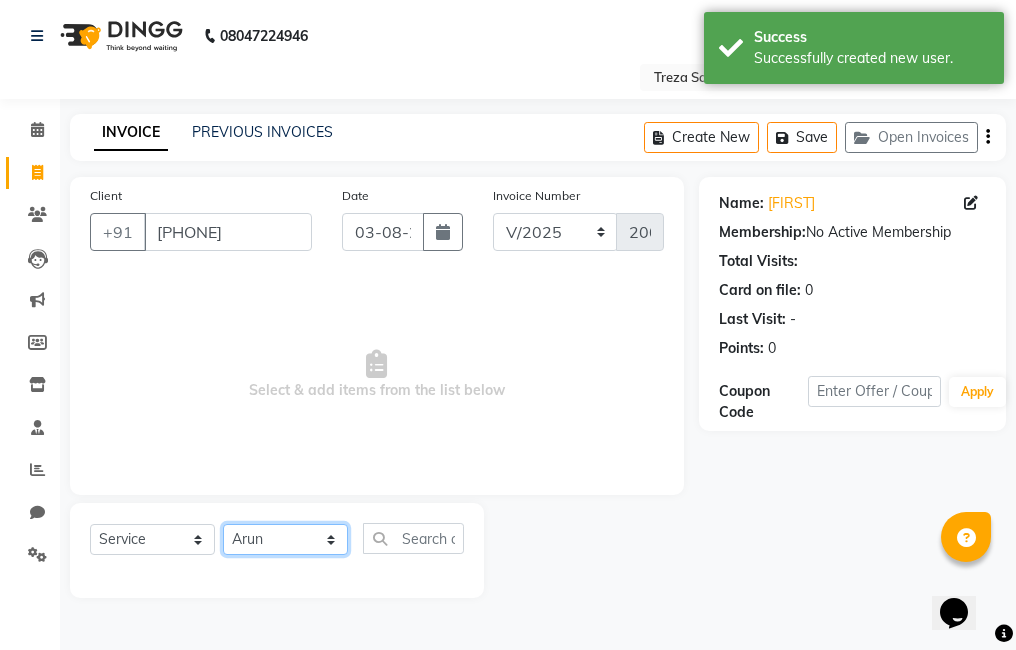 click on "Select Stylist [FIRST] [FIRST] [FIRST] [FIRST] [FIRST] [FIRST] [FIRST] [FIRST] [FIRST] [FIRST] [FIRST] [FIRST]" 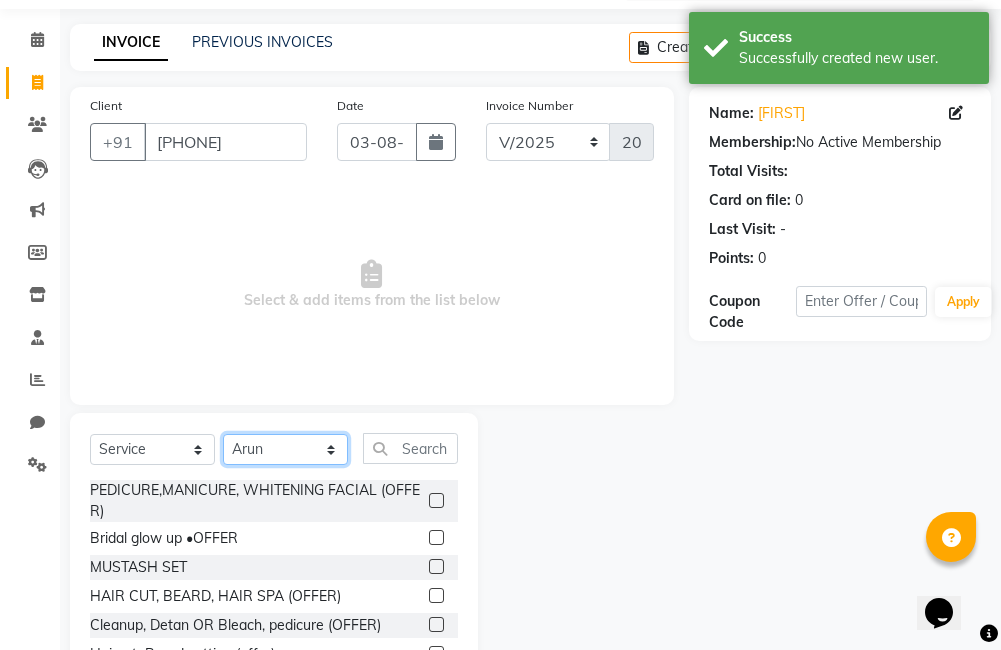 scroll, scrollTop: 178, scrollLeft: 0, axis: vertical 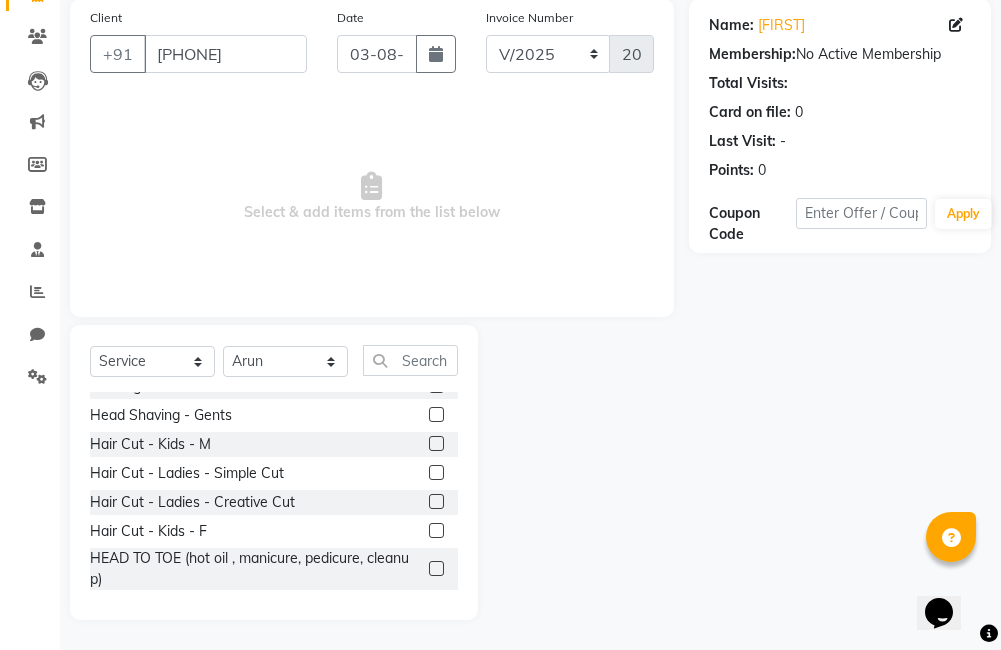 click 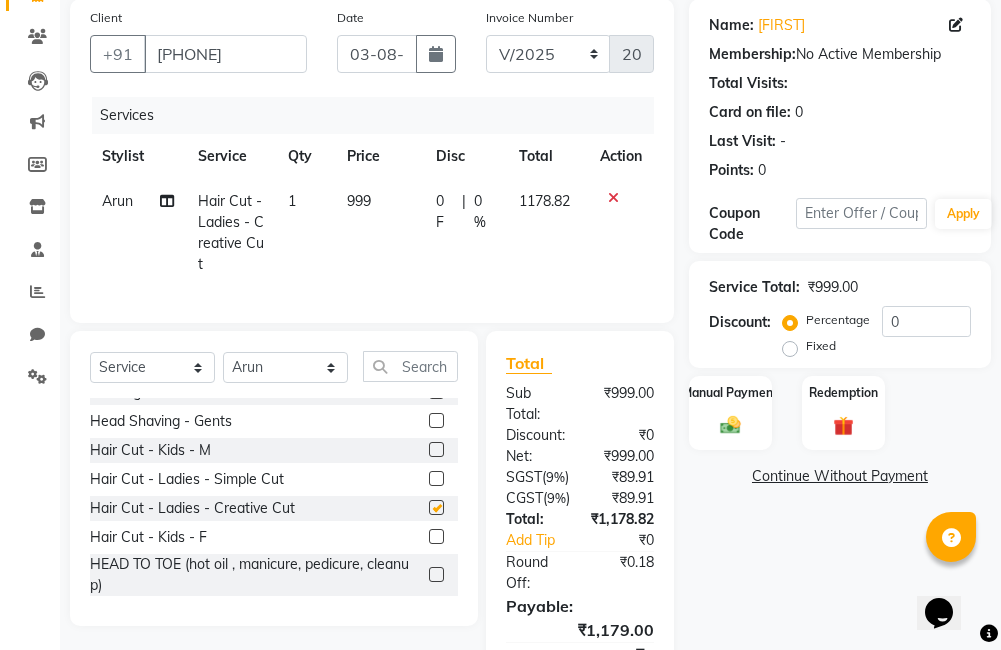 checkbox on "false" 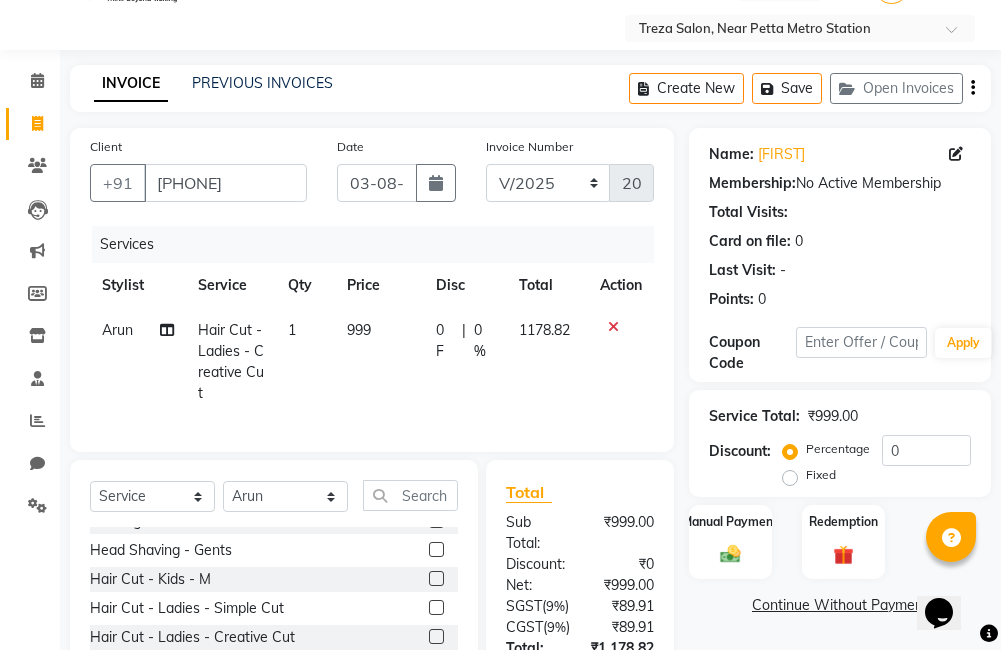 scroll, scrollTop: 0, scrollLeft: 0, axis: both 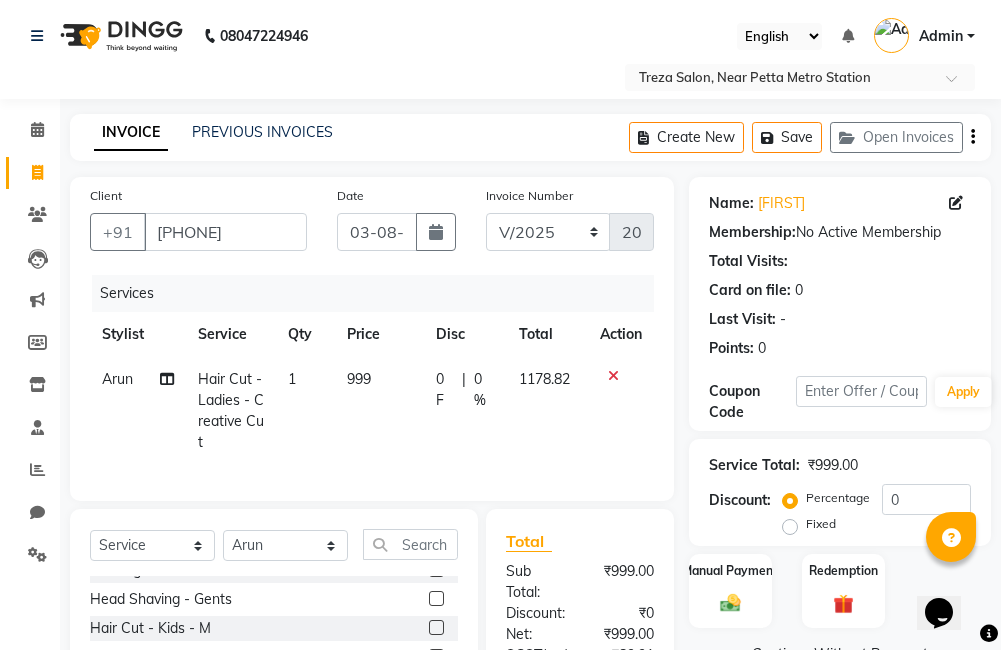 click on "Create New   Save   Open Invoices" 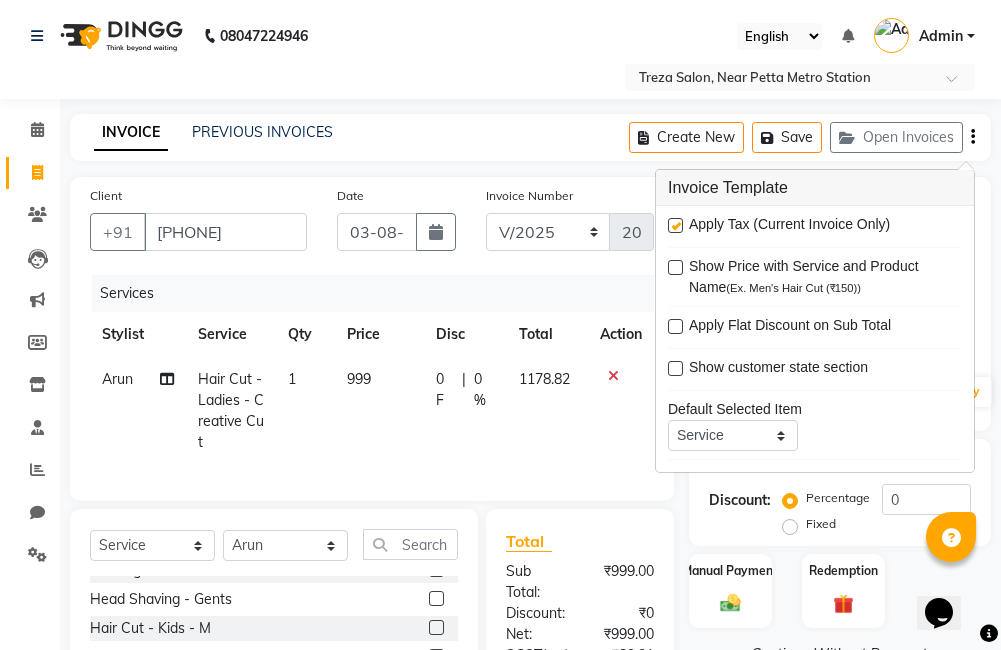 click on "Apply Tax (Current Invoice Only) Show Price with Service and Product Name  (Ex. Men's Hair Cut (₹150)) Apply Flat Discount on Sub Total Show customer state section Default Selected Item Service Product Membership Package Voucher Prepaid Gift Card Default Selected Stylist Select Not Set [FIRST] [FIRST] [FIRST] [FIRST] [FIRST] [FIRST] [FIRST] [FIRST] [FIRST] [FIRST] [FIRST] [FIRST] Scan Items" at bounding box center (815, 339) 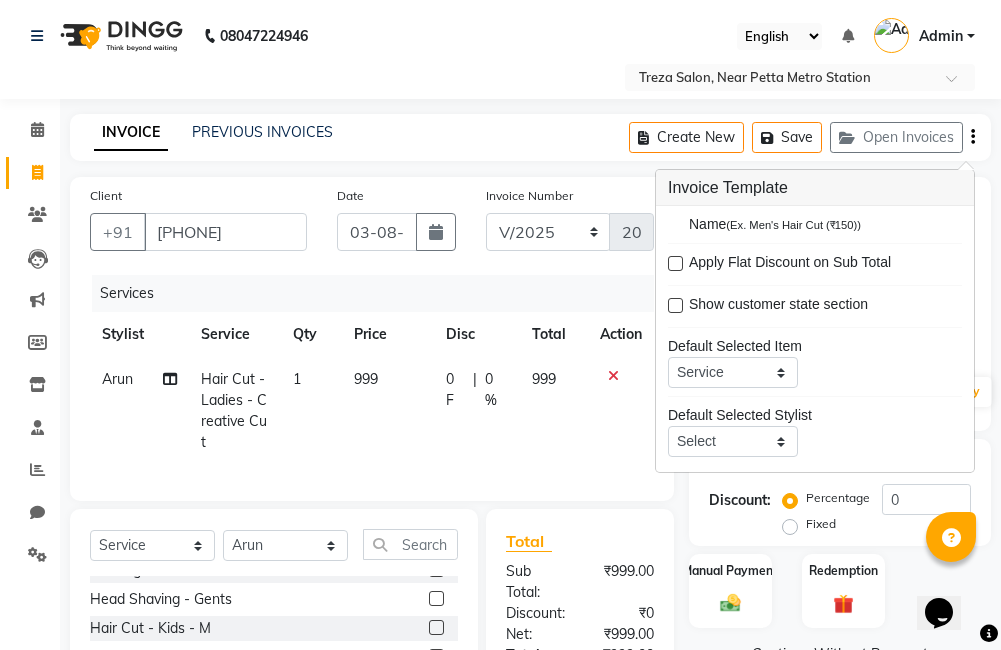 scroll, scrollTop: 98, scrollLeft: 0, axis: vertical 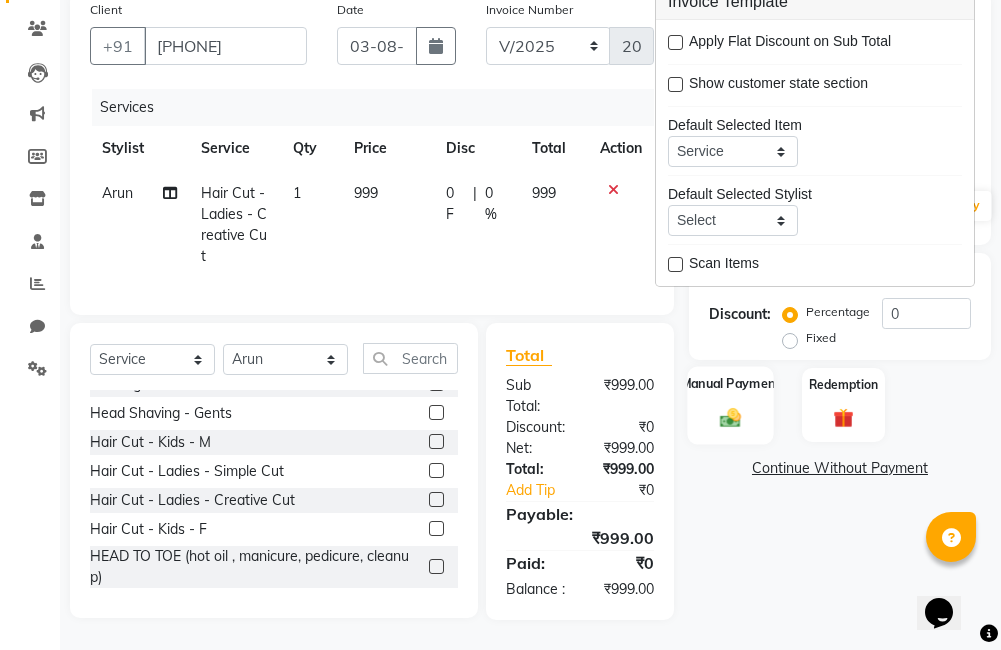 click on "Manual Payment" 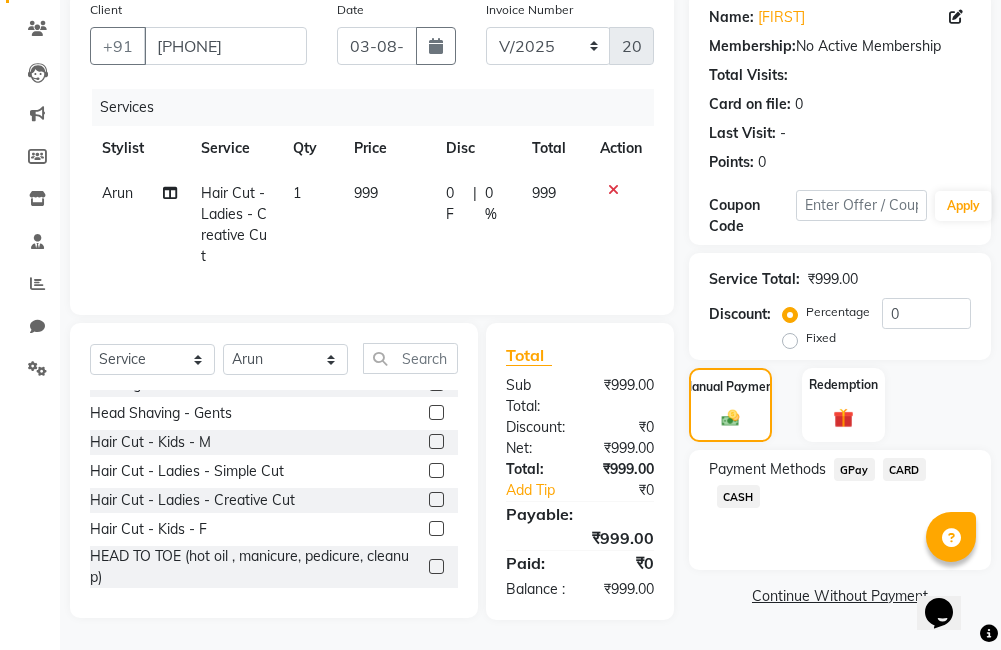click on "GPay" 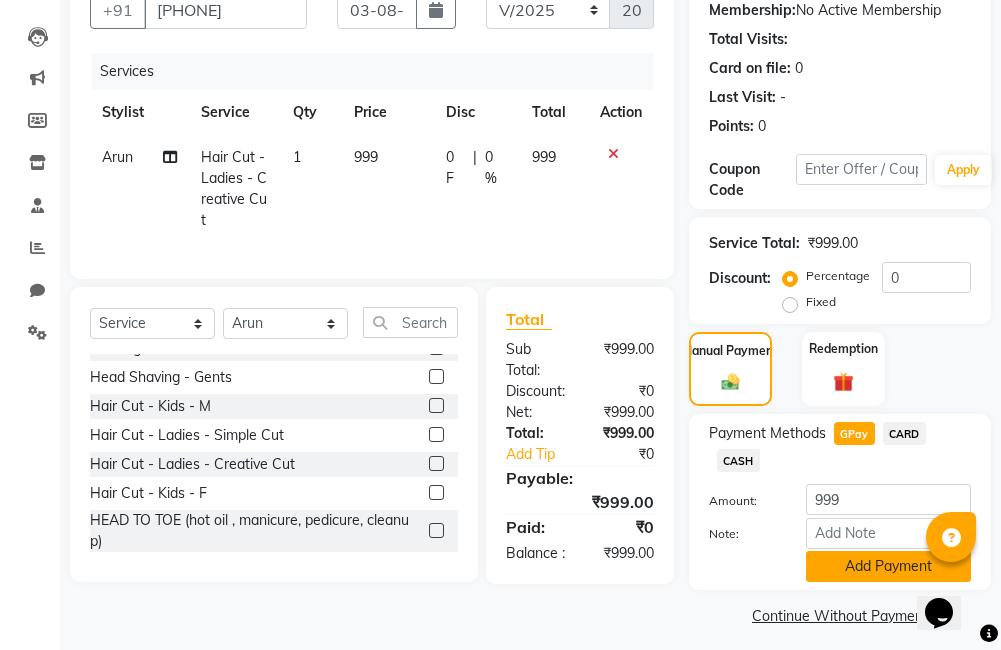 click on "Add Payment" 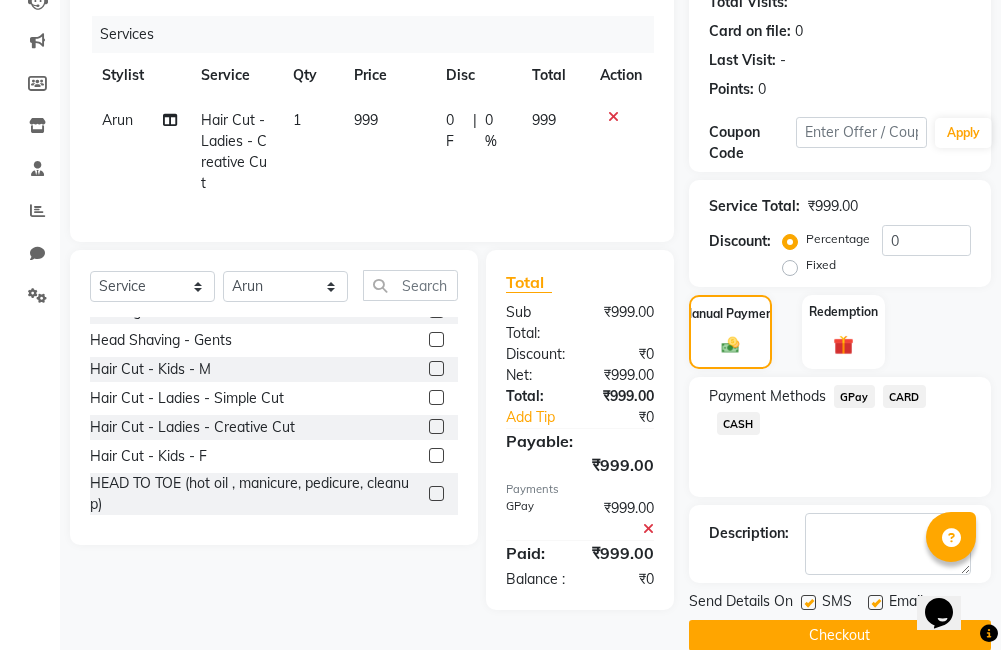 scroll, scrollTop: 290, scrollLeft: 0, axis: vertical 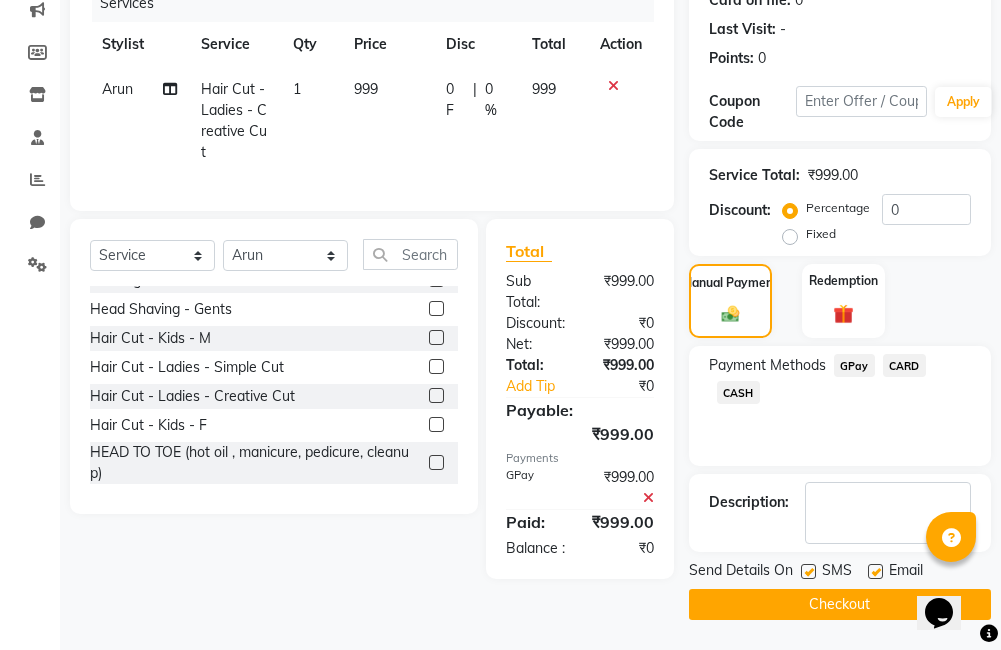 click on "Checkout" 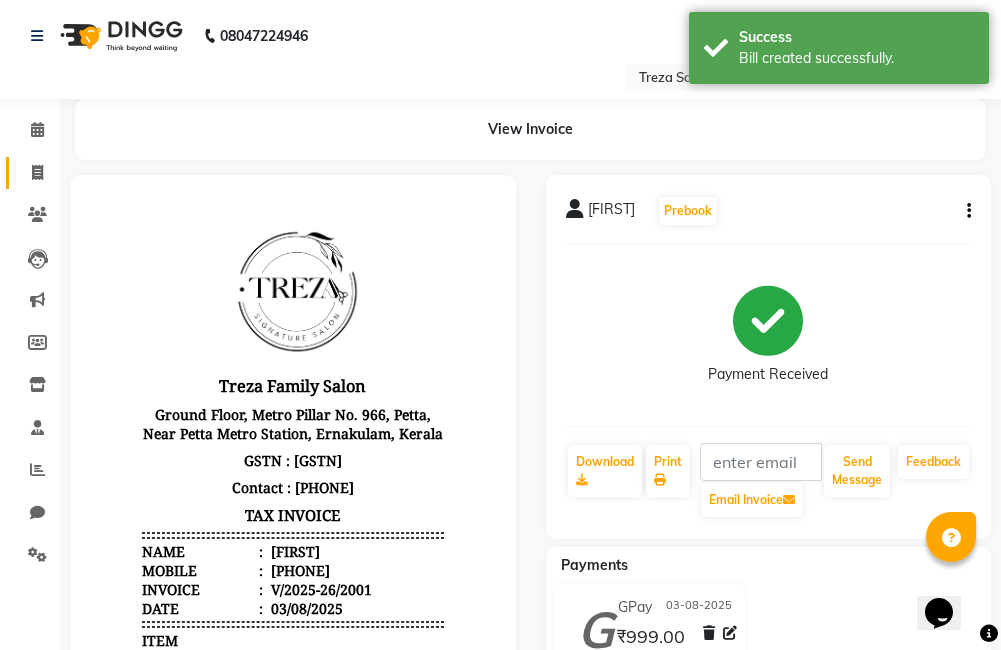 scroll, scrollTop: 0, scrollLeft: 0, axis: both 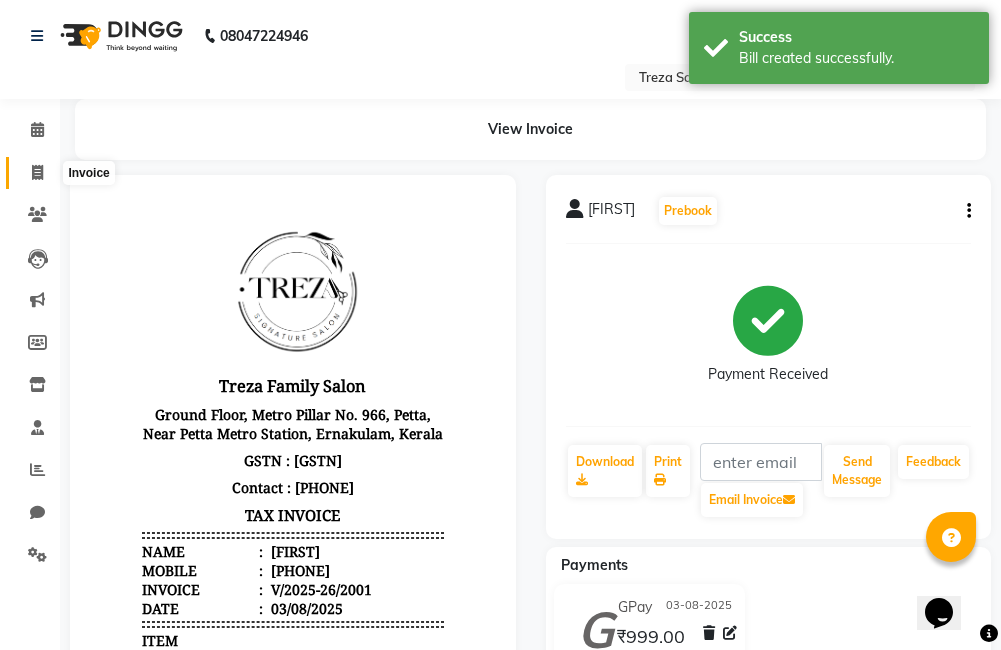 click 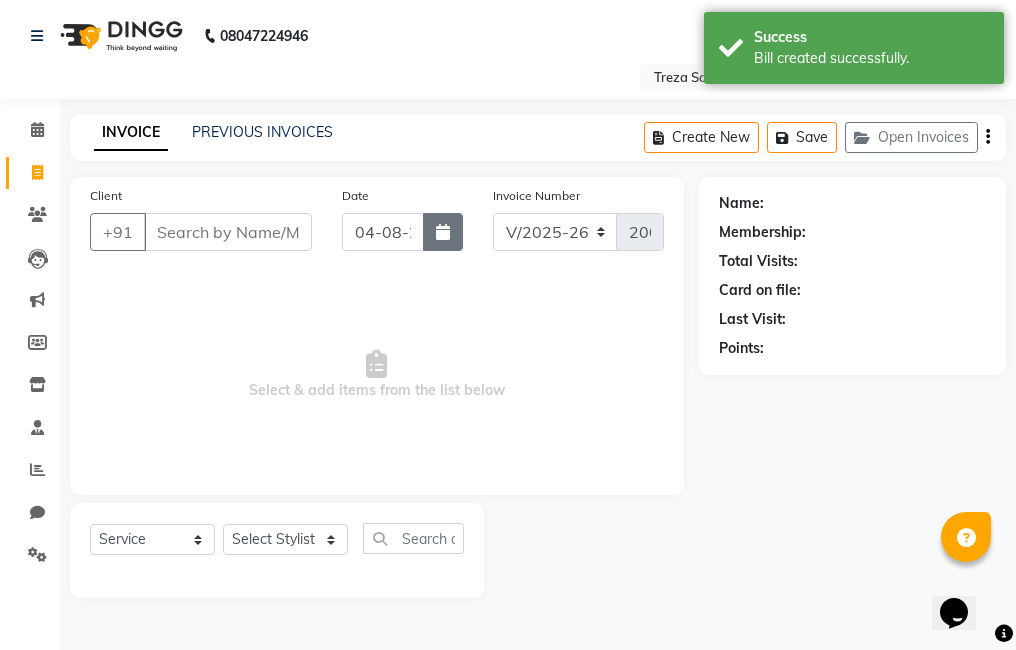 click 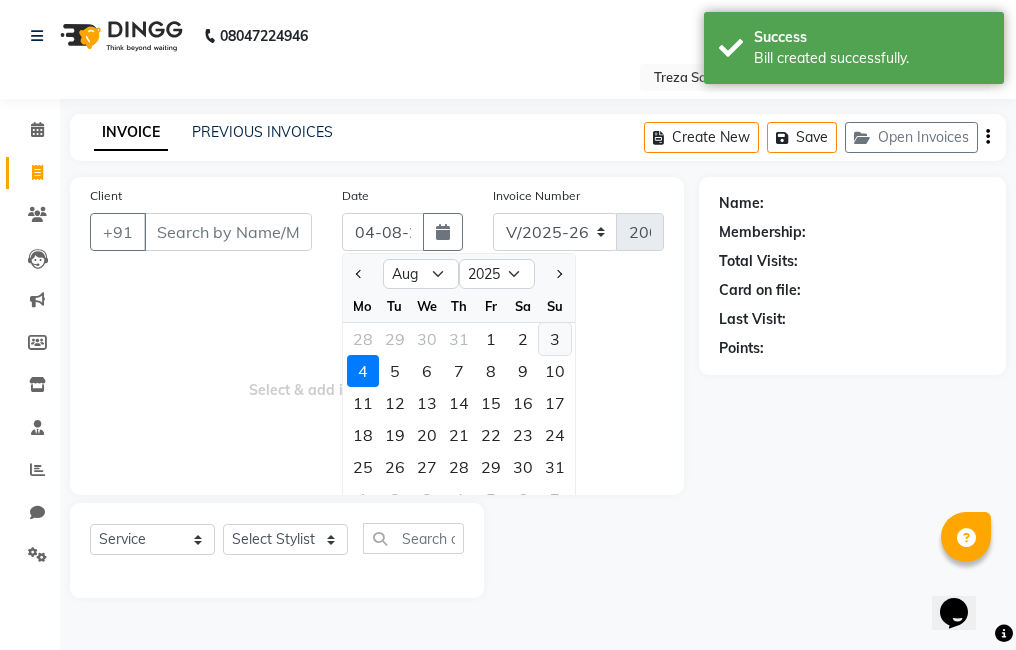 click on "3" 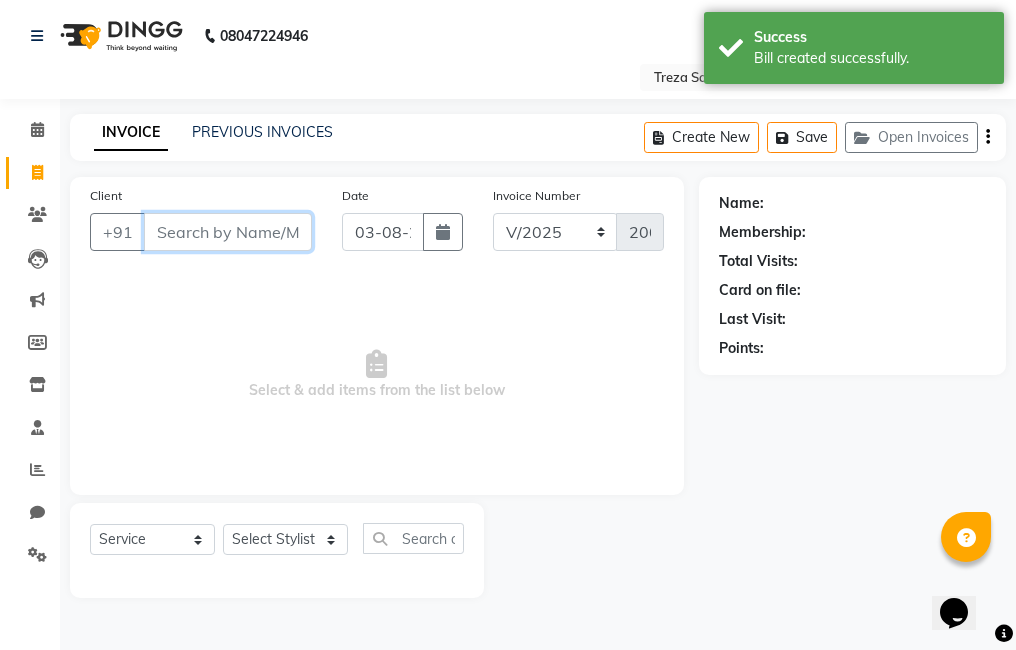 click on "Client" at bounding box center (228, 232) 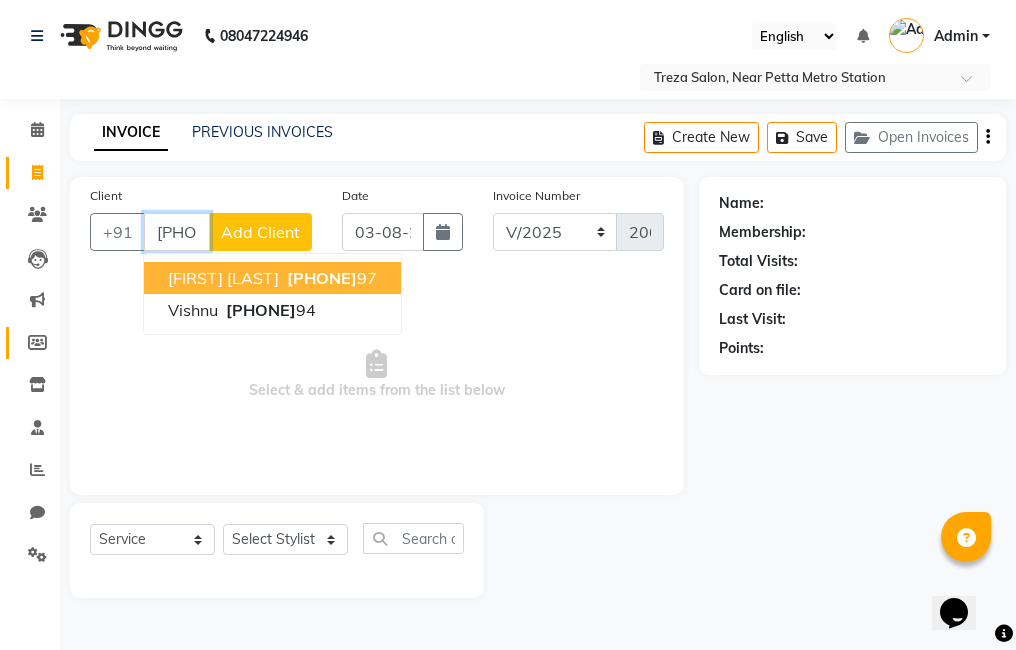 type on "[PHONE]" 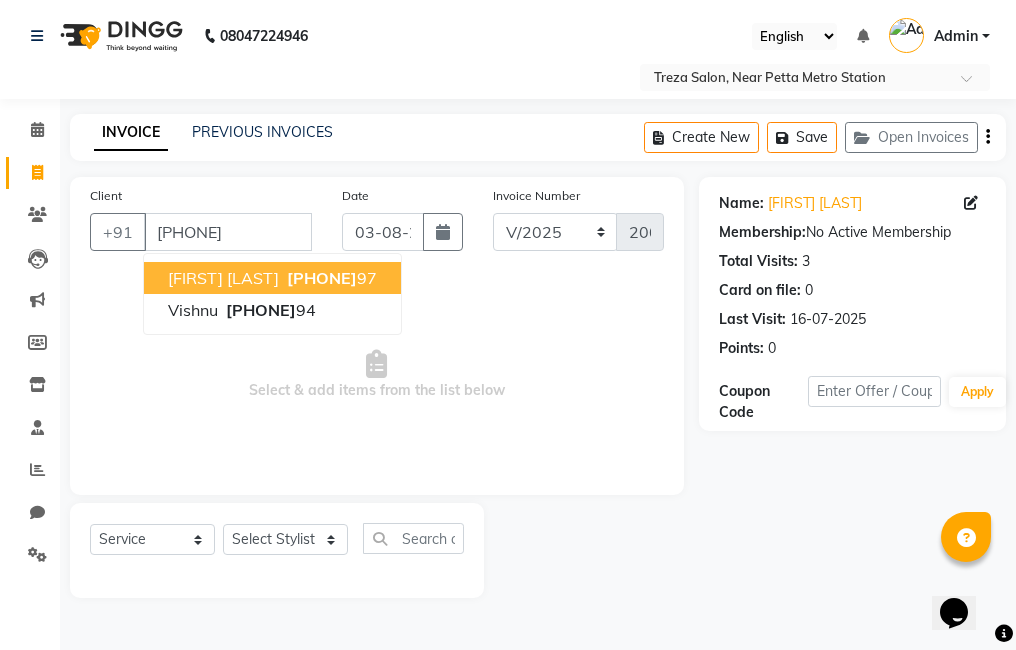 click on "[FIRST] [LAST]" at bounding box center [223, 278] 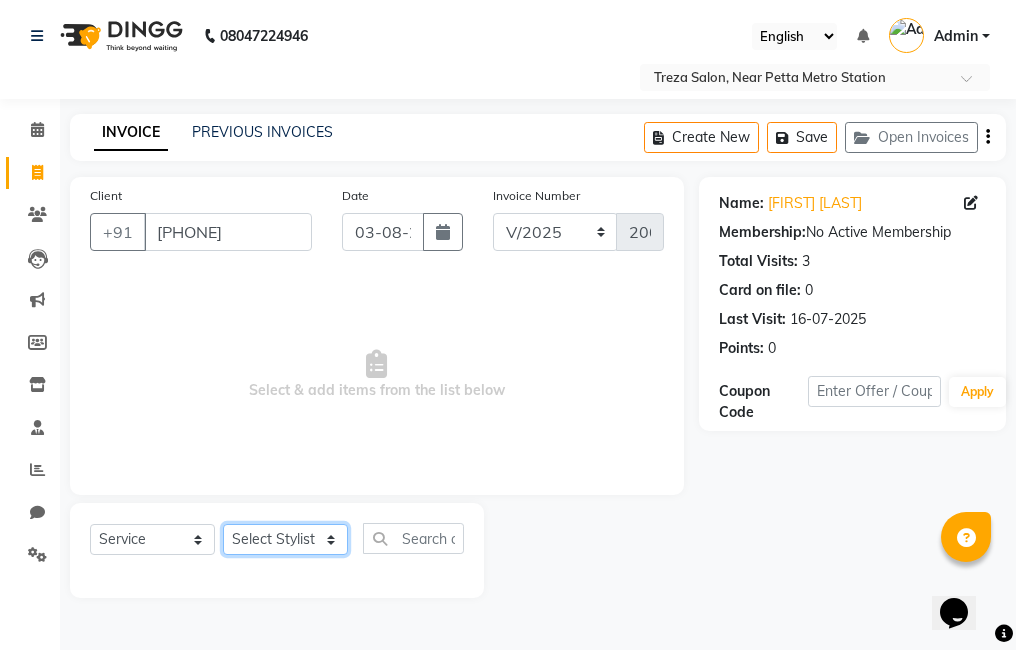 click on "Select Stylist [FIRST] [FIRST] [FIRST] [FIRST] [FIRST] [FIRST] [FIRST] [FIRST] [FIRST] [FIRST] [FIRST] [FIRST]" 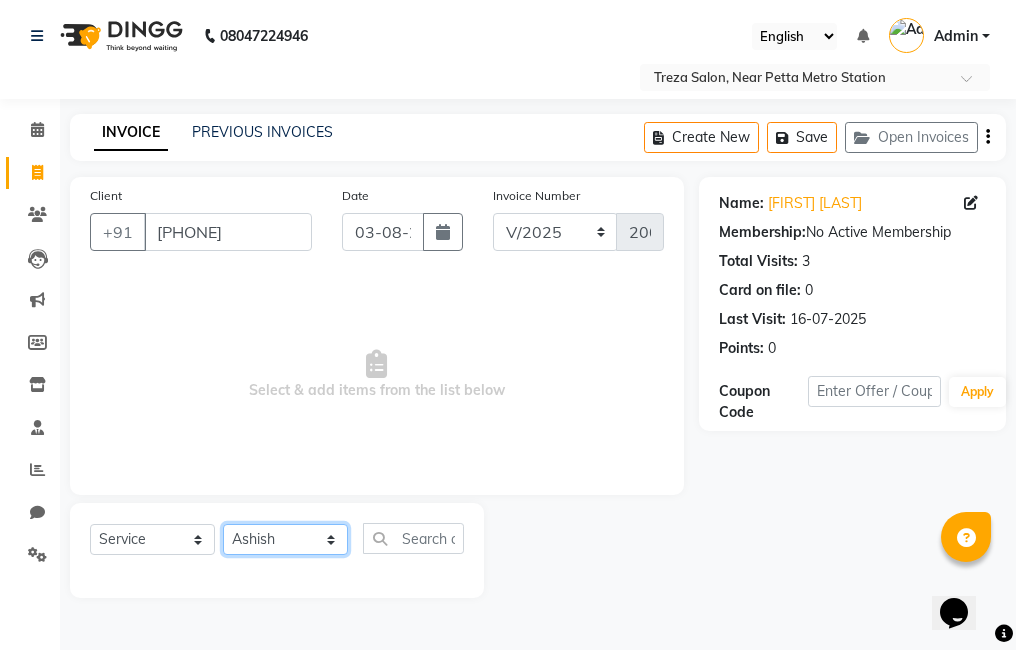 click on "Select Stylist [FIRST] [FIRST] [FIRST] [FIRST] [FIRST] [FIRST] [FIRST] [FIRST] [FIRST] [FIRST] [FIRST] [FIRST]" 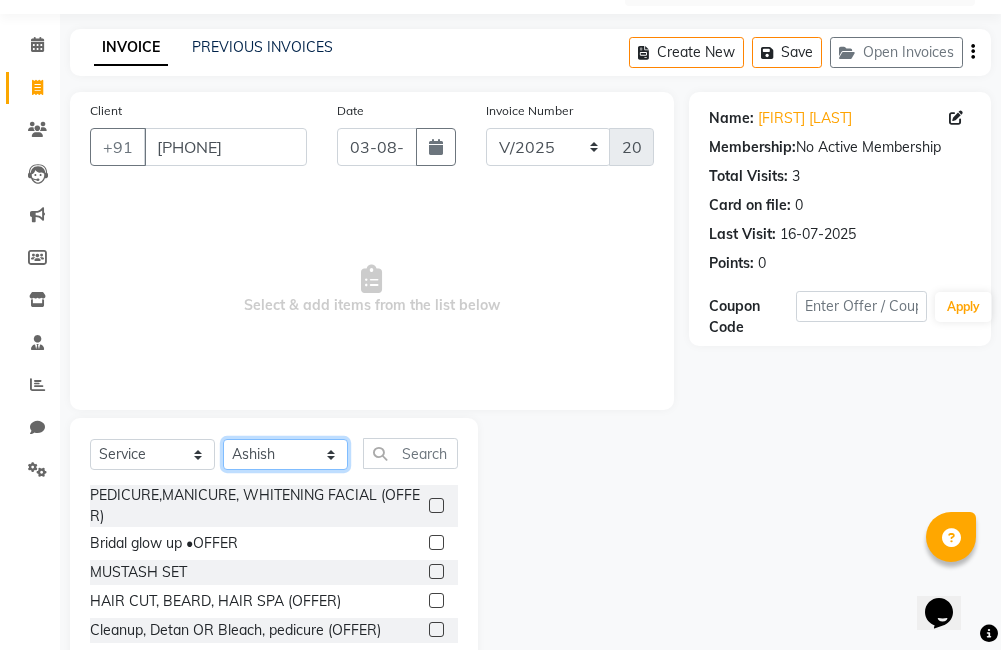 scroll, scrollTop: 178, scrollLeft: 0, axis: vertical 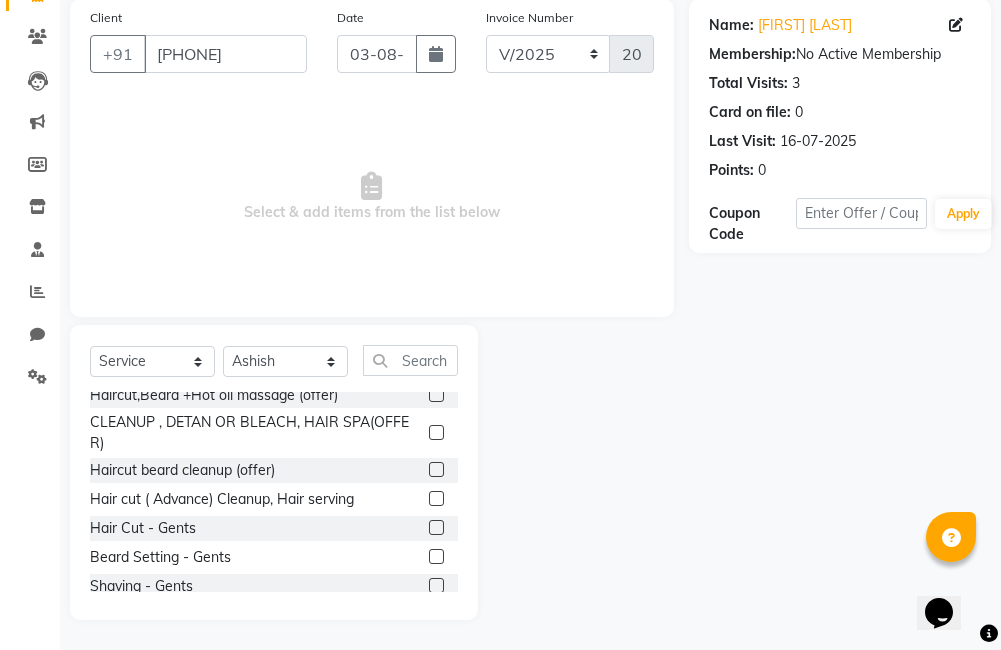 click 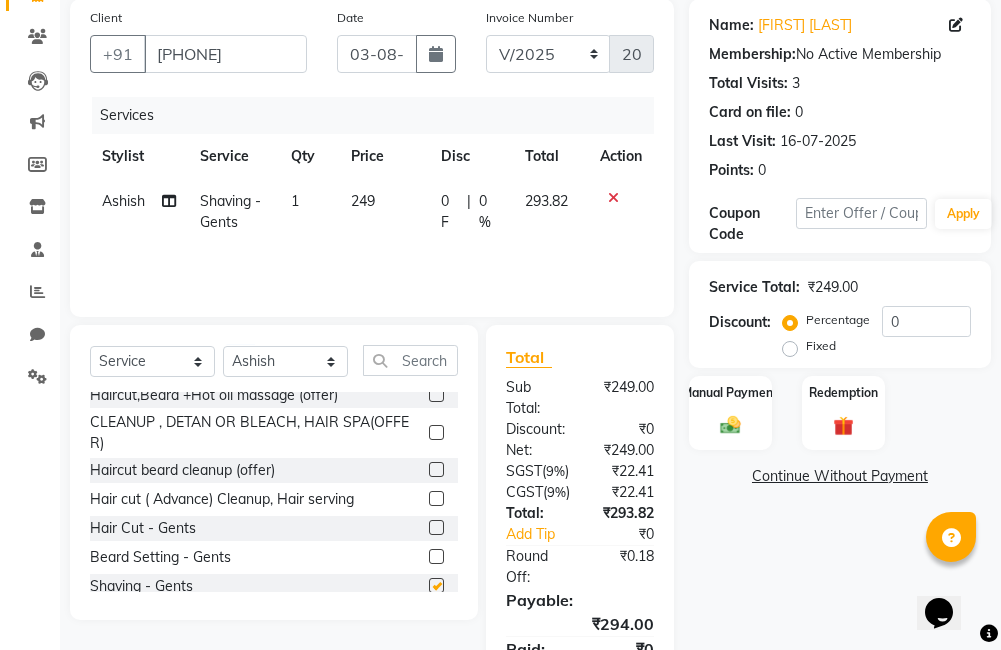 checkbox on "false" 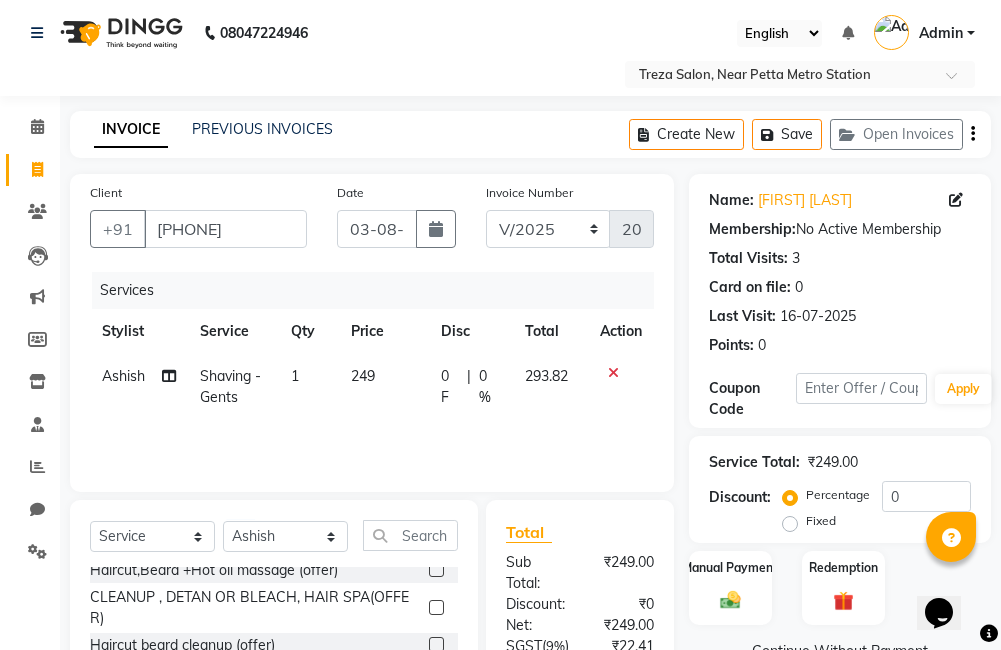 scroll, scrollTop: 0, scrollLeft: 0, axis: both 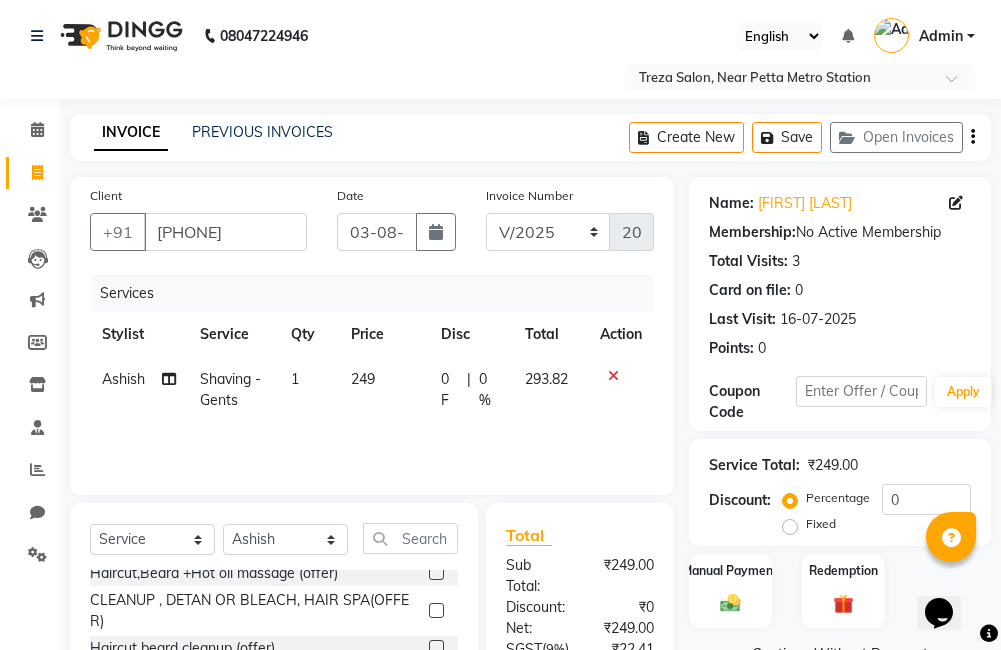 click 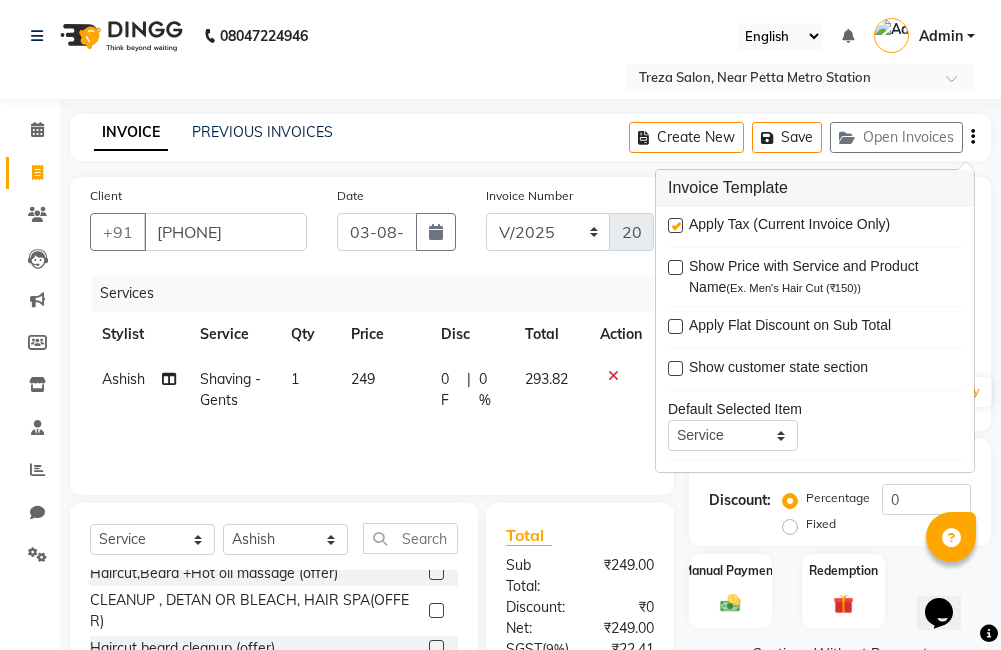 click at bounding box center (675, 225) 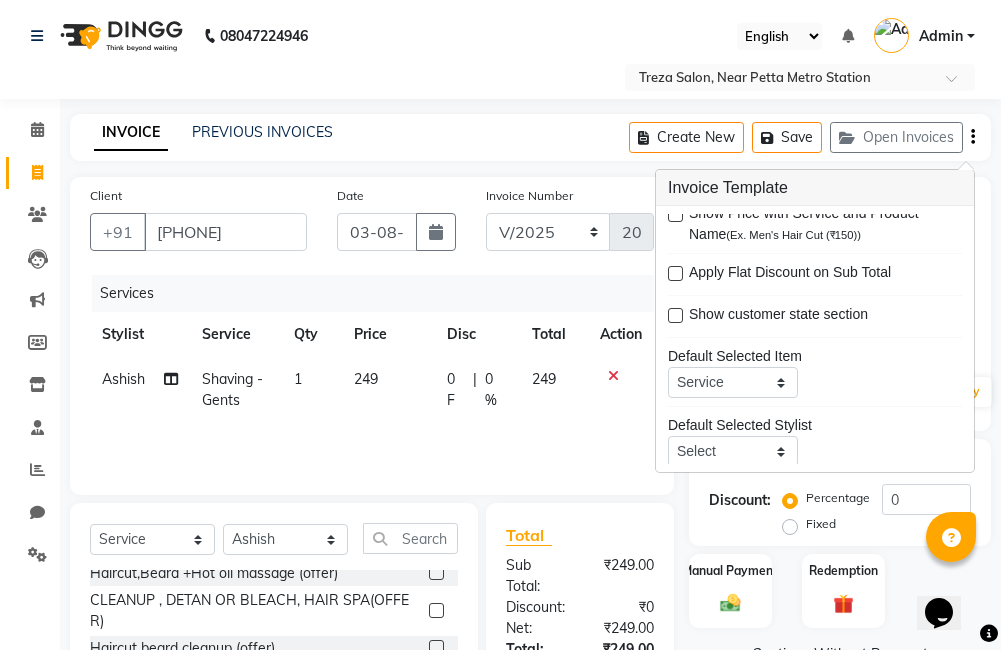 scroll, scrollTop: 98, scrollLeft: 0, axis: vertical 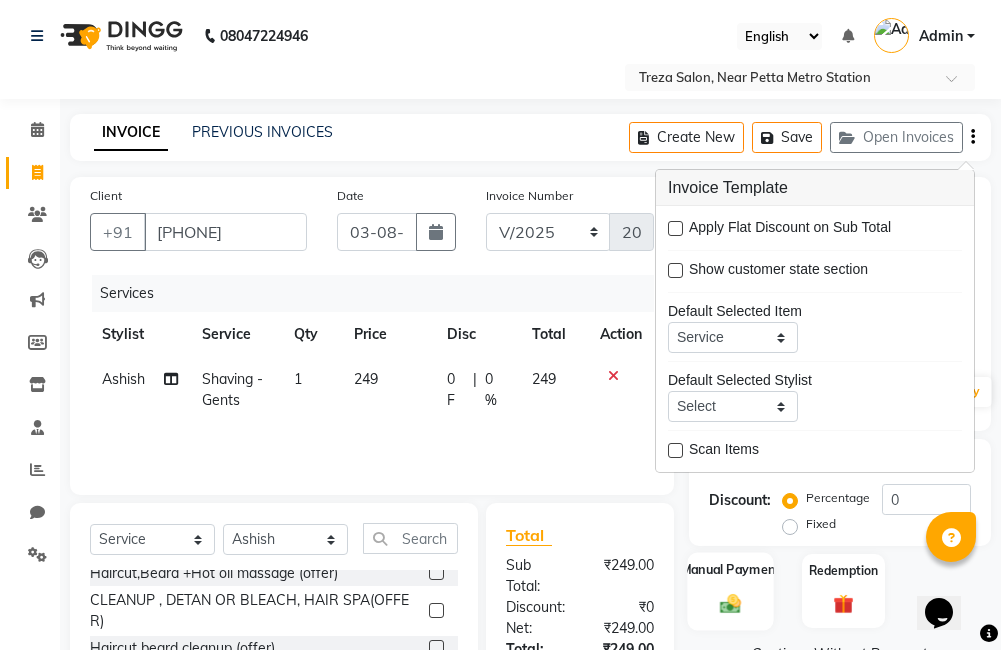 click on "Manual Payment" 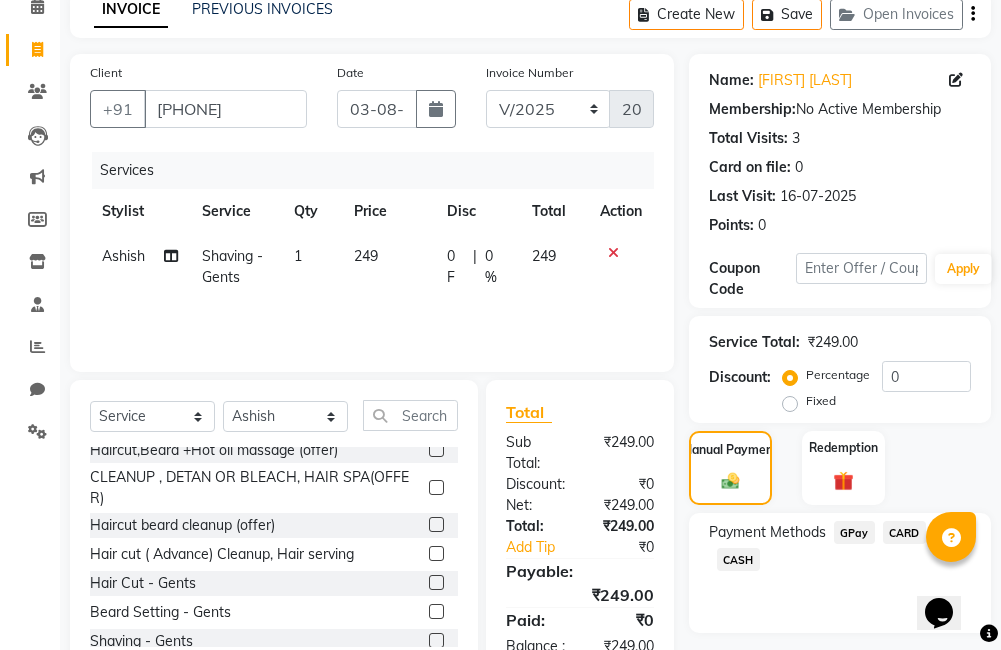 scroll, scrollTop: 201, scrollLeft: 0, axis: vertical 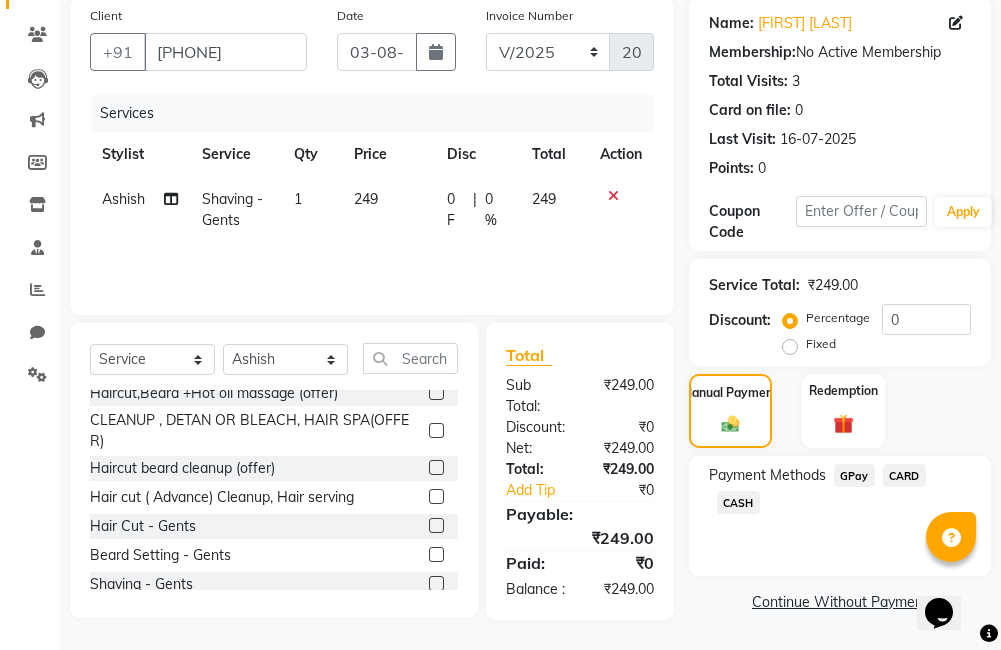 drag, startPoint x: 857, startPoint y: 459, endPoint x: 841, endPoint y: 452, distance: 17.464249 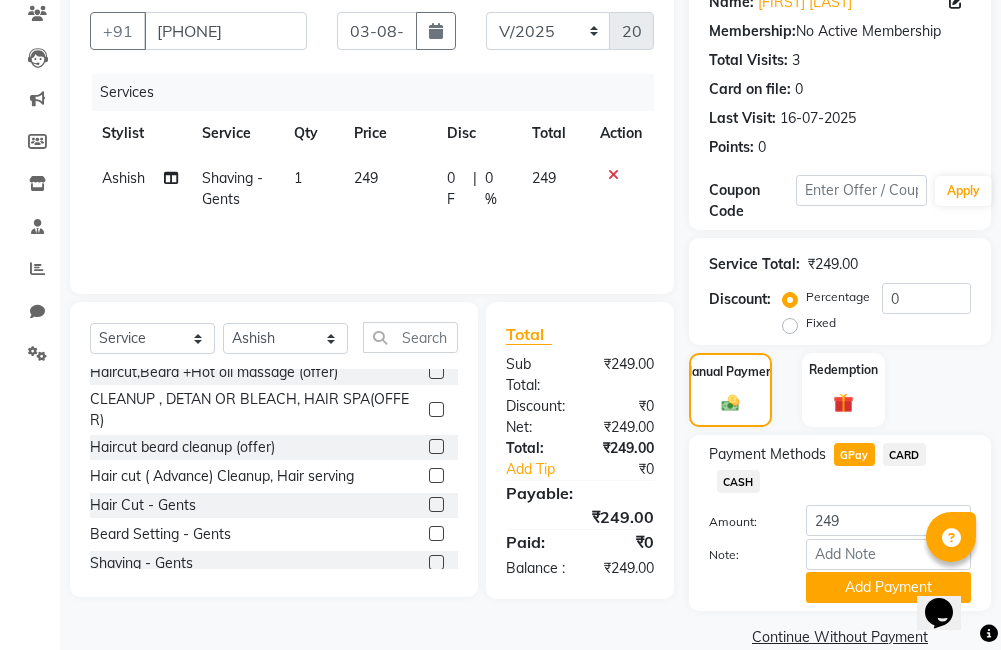 click on "Payment Methods  GPay   CARD   CASH  Amount: 249 Note: Add Payment" 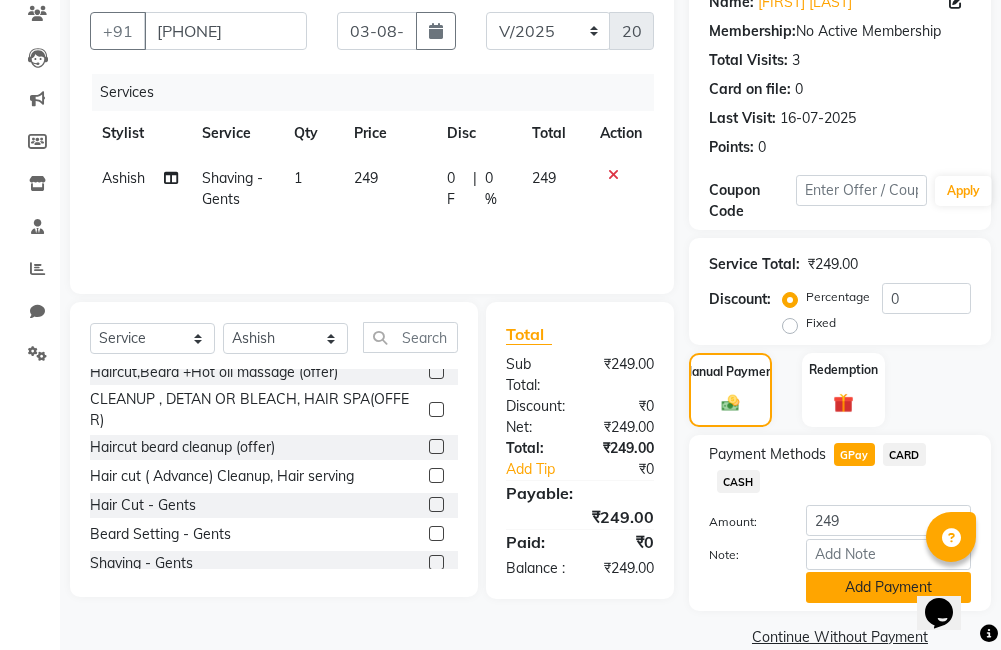 click on "Add Payment" 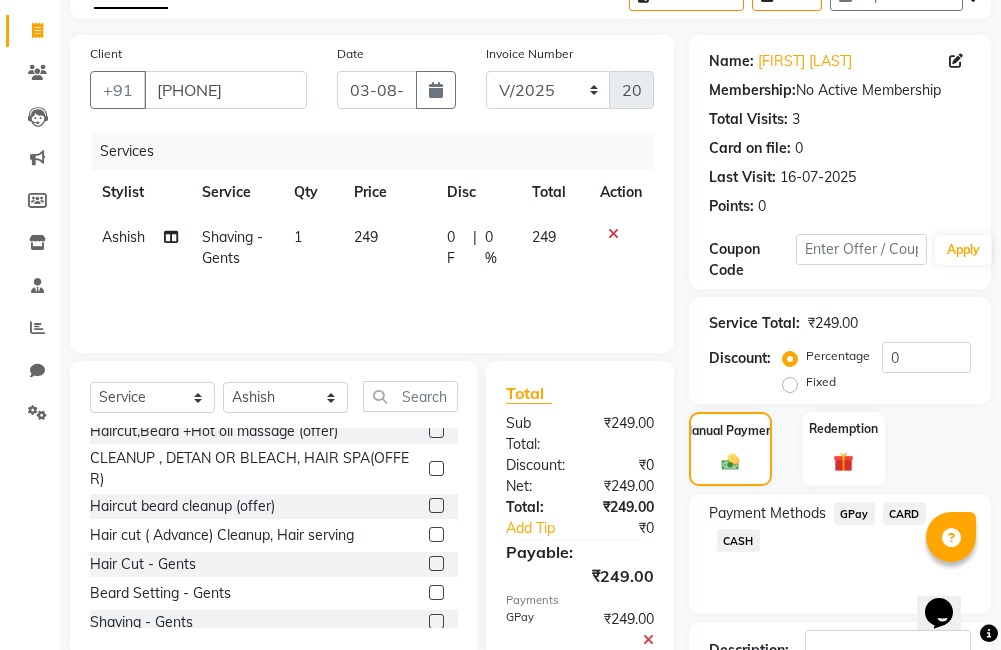 scroll, scrollTop: 290, scrollLeft: 0, axis: vertical 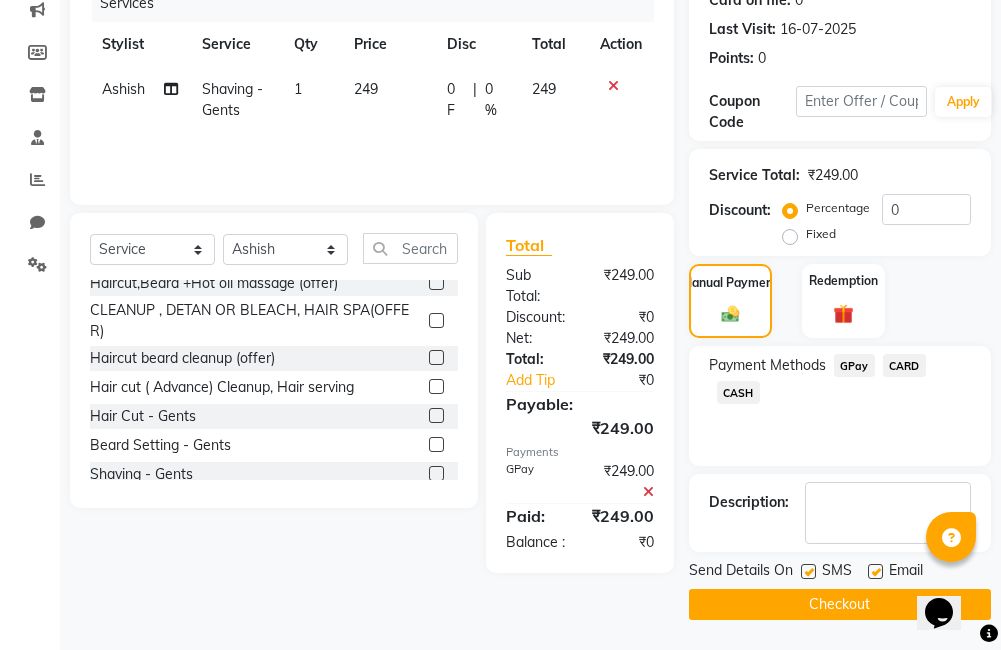 drag, startPoint x: 872, startPoint y: 609, endPoint x: 869, endPoint y: 595, distance: 14.3178215 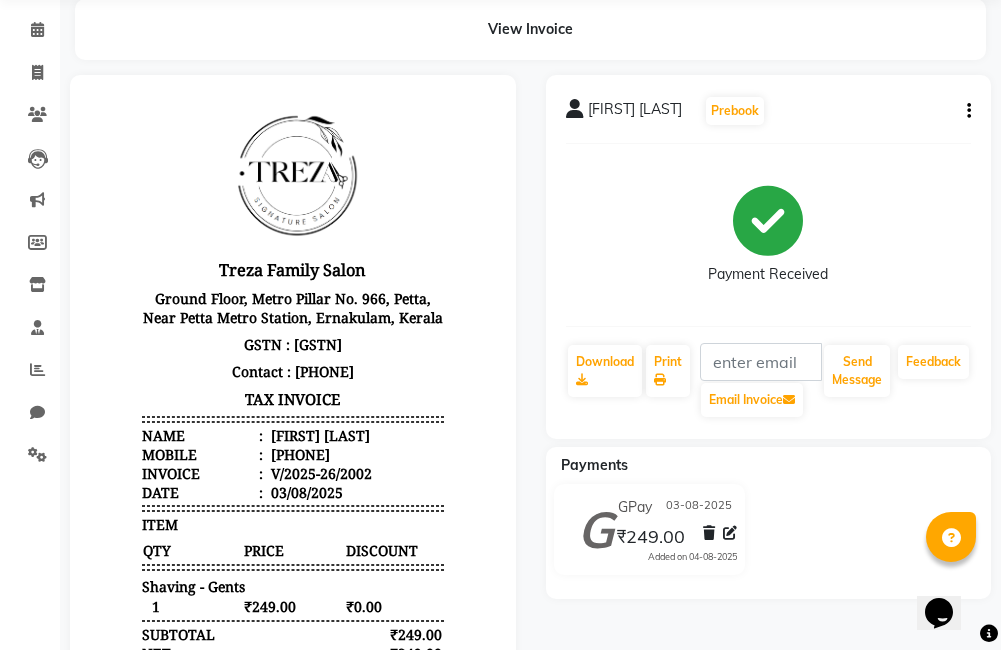 scroll, scrollTop: 0, scrollLeft: 0, axis: both 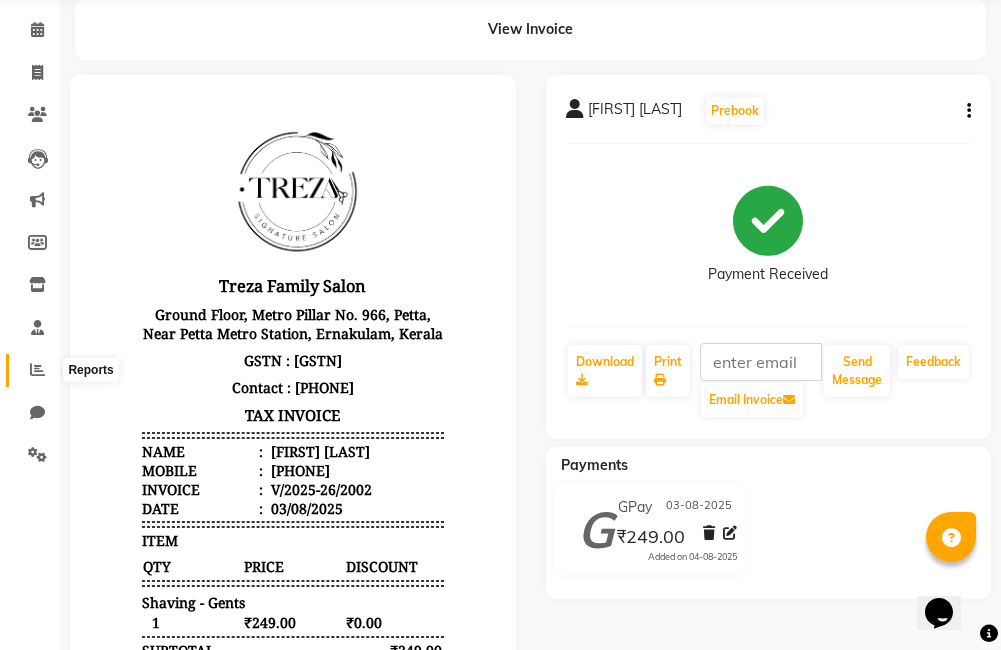 click 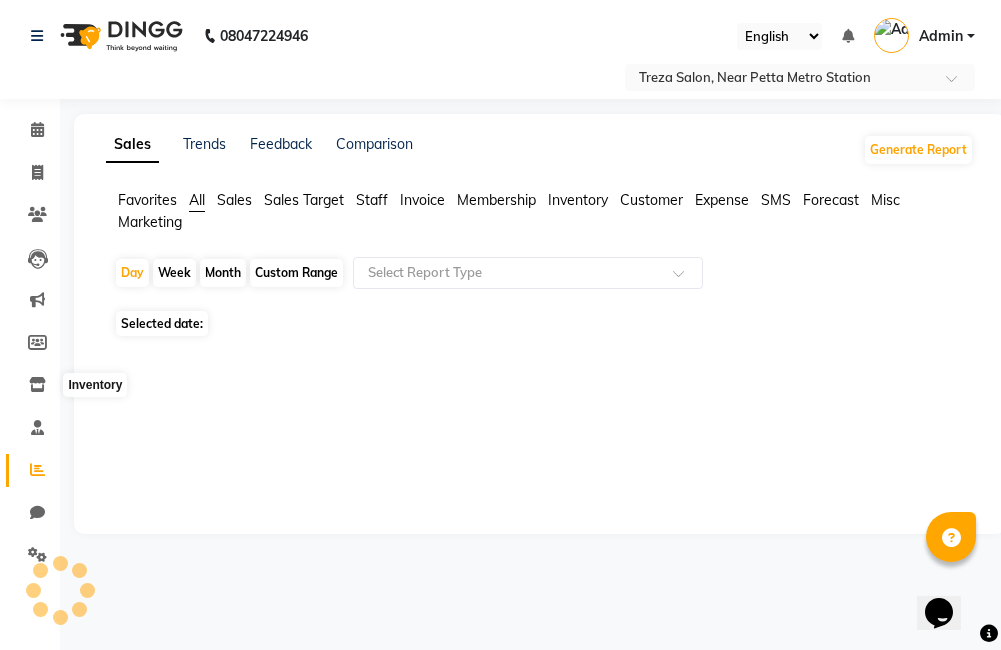 scroll, scrollTop: 0, scrollLeft: 0, axis: both 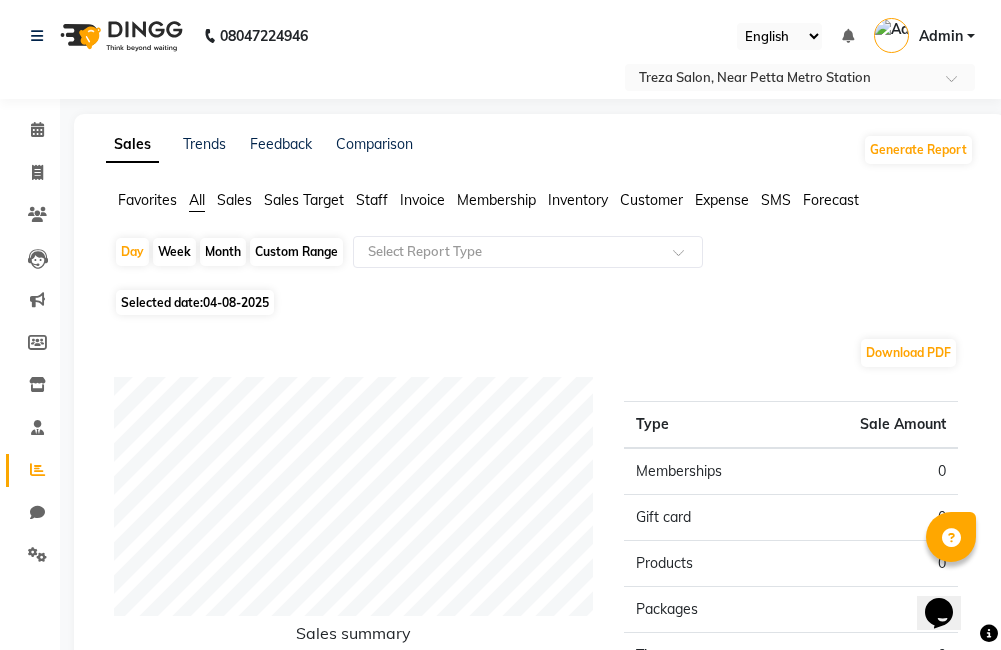 click on "04-08-2025" 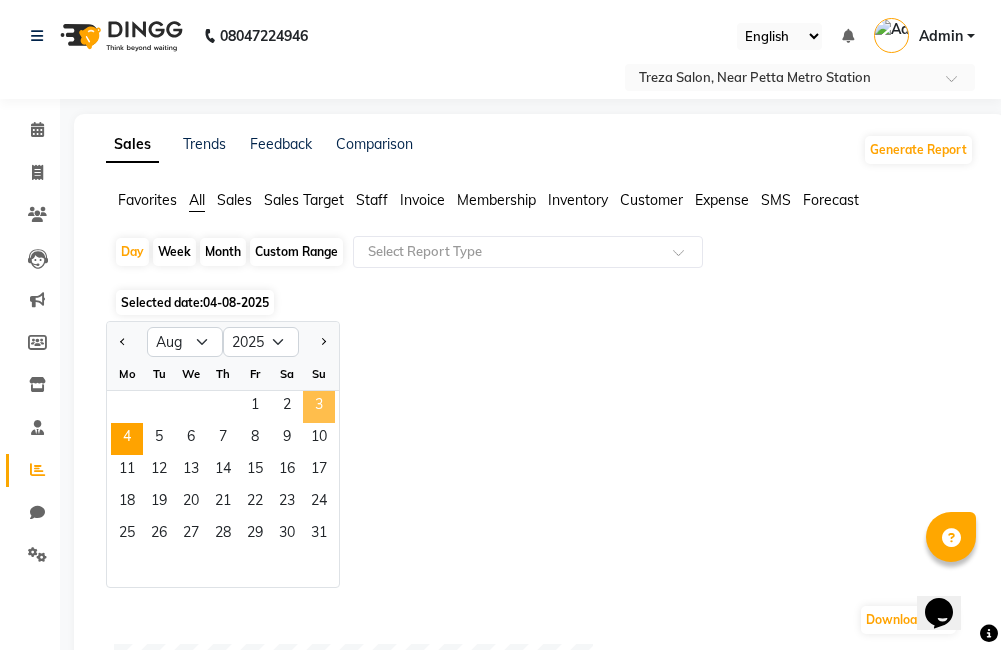 click on "3" 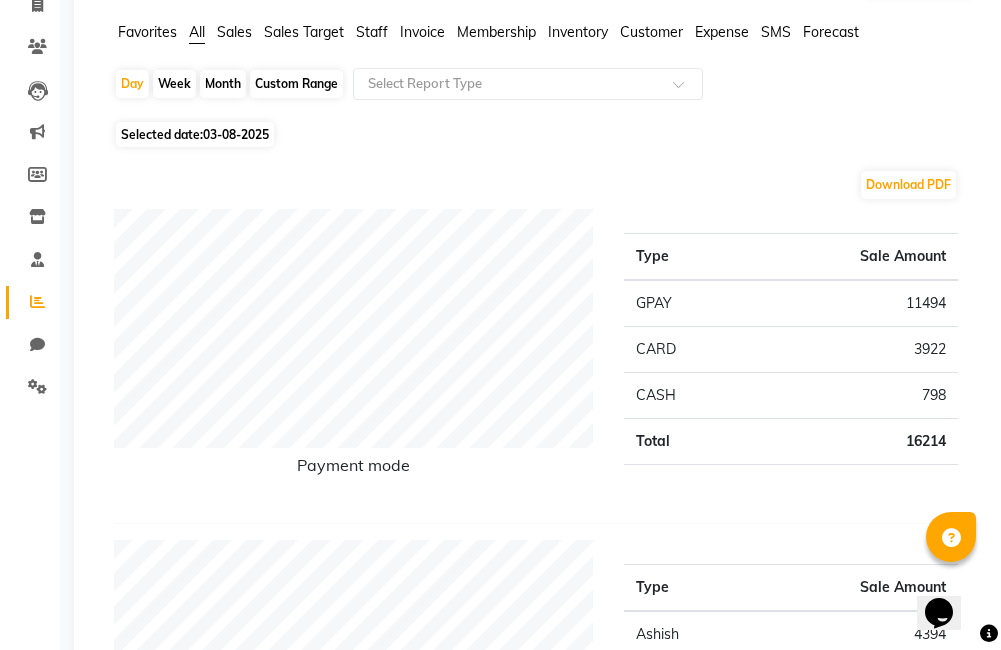 scroll, scrollTop: 0, scrollLeft: 0, axis: both 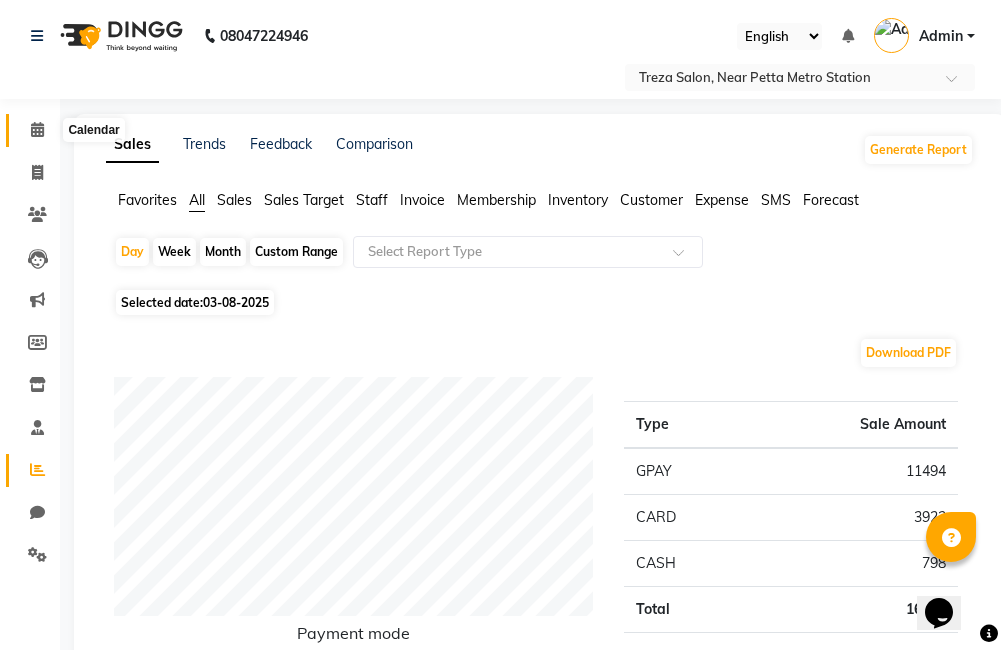 click 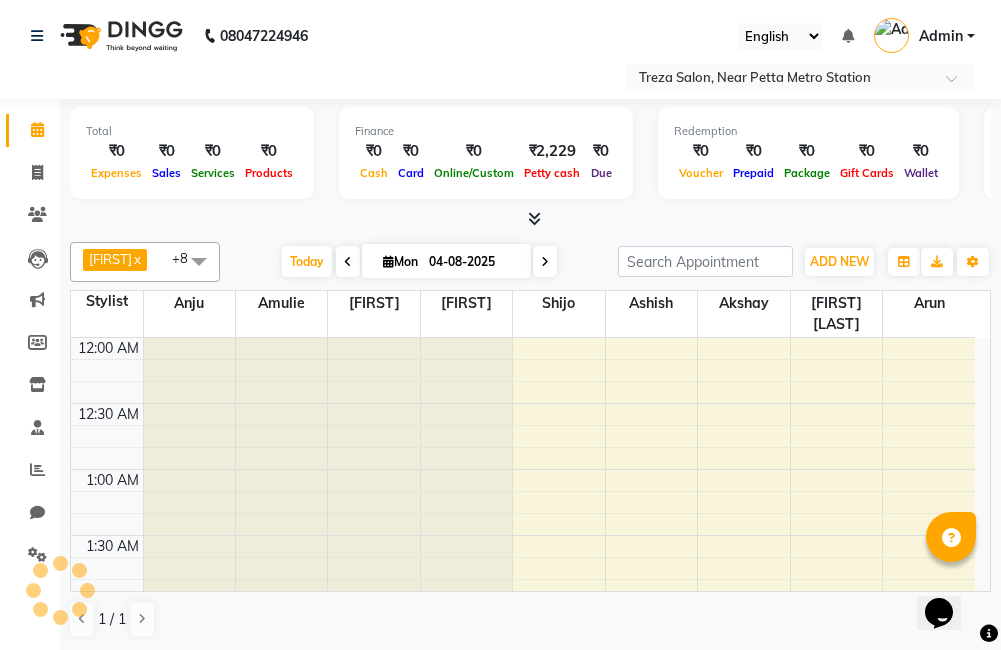 scroll, scrollTop: 793, scrollLeft: 0, axis: vertical 